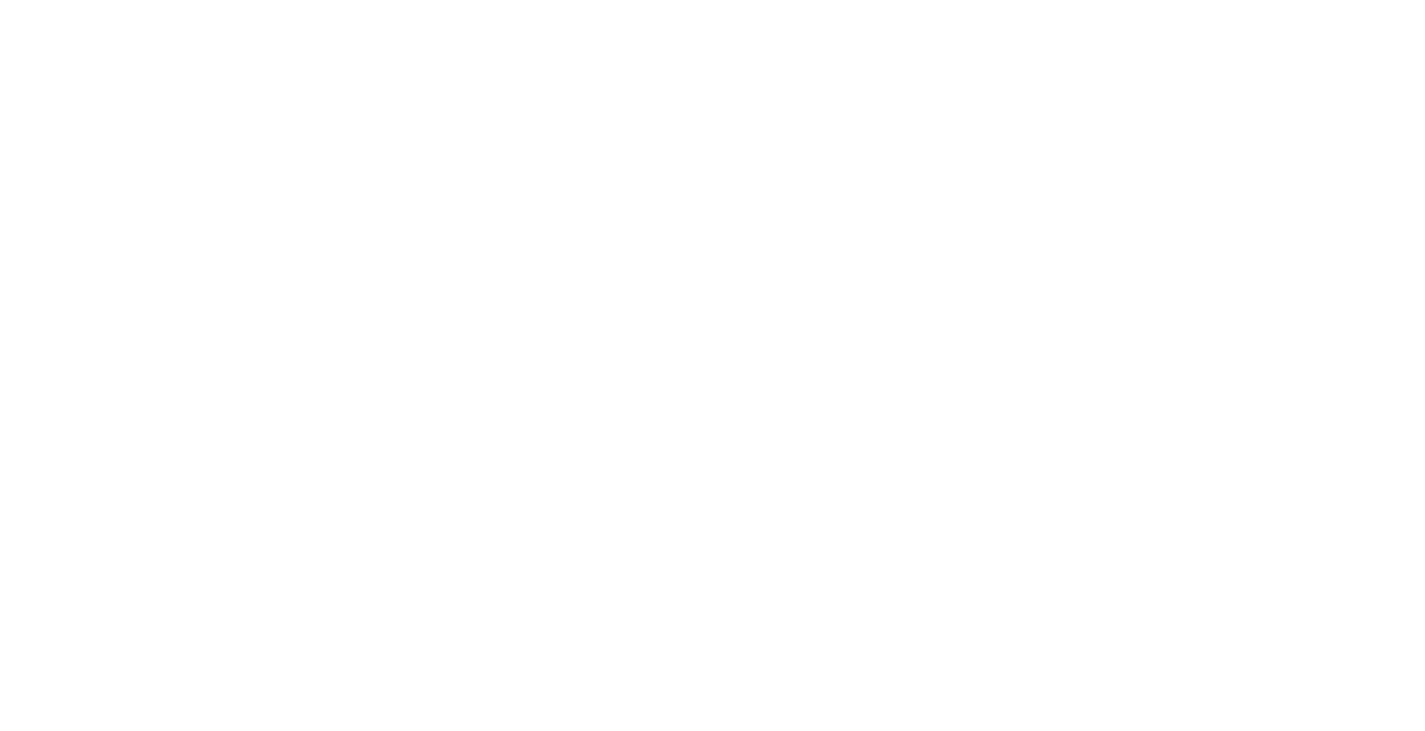 scroll, scrollTop: 0, scrollLeft: 0, axis: both 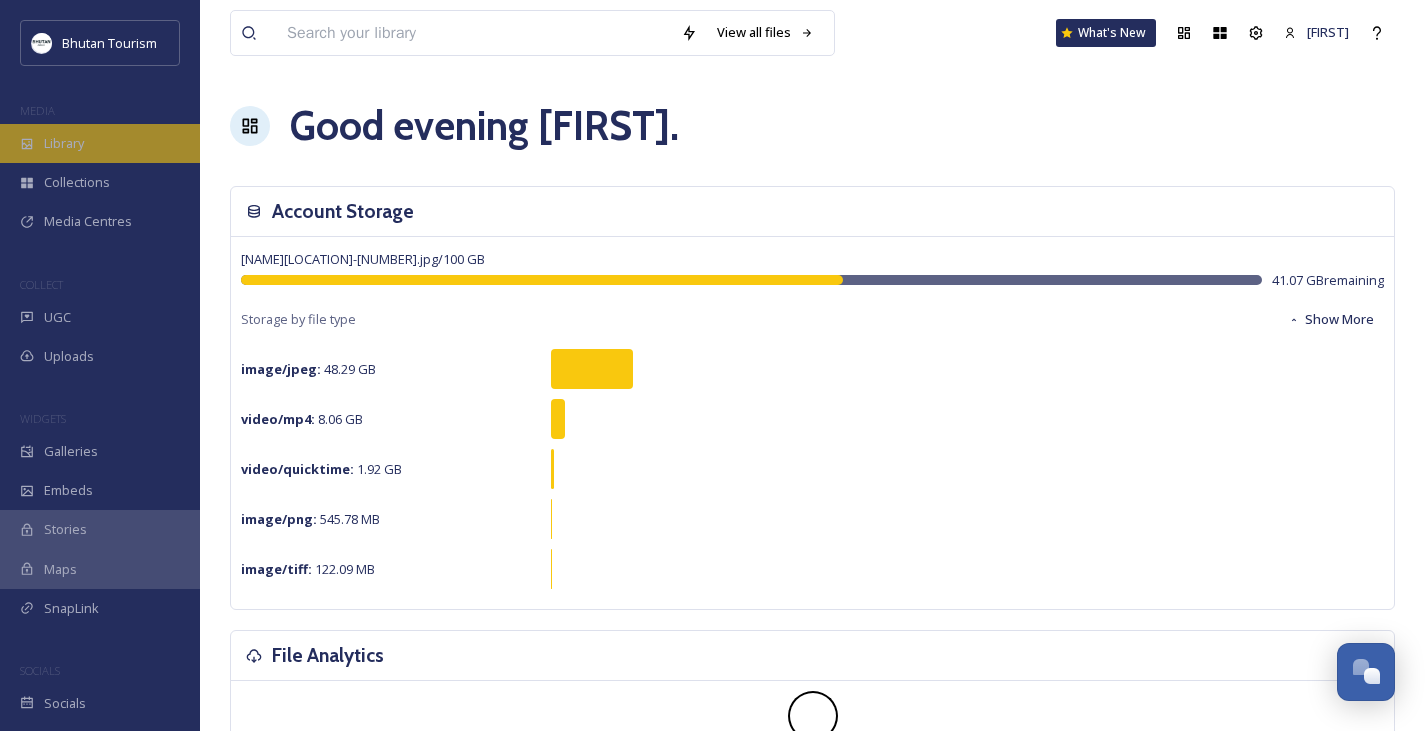 click on "Library" at bounding box center (64, 143) 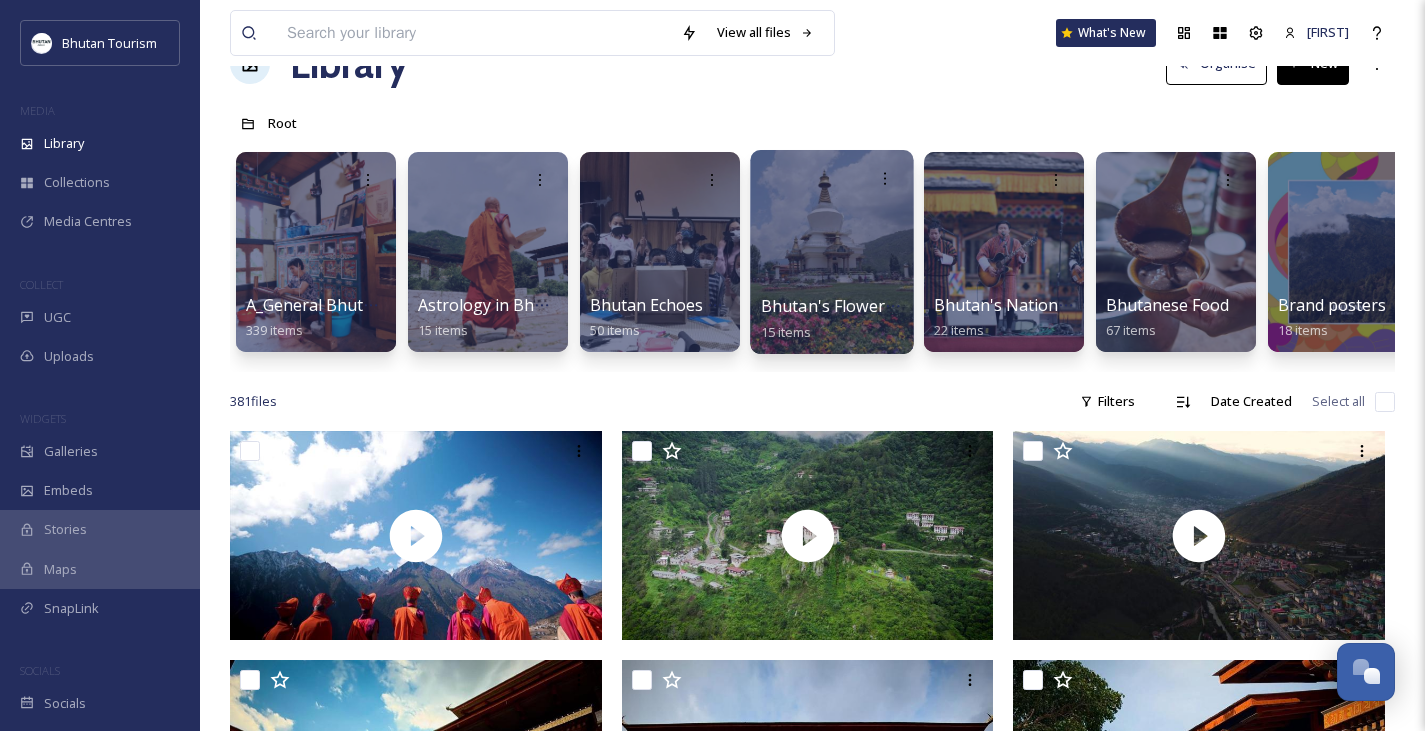 scroll, scrollTop: 0, scrollLeft: 0, axis: both 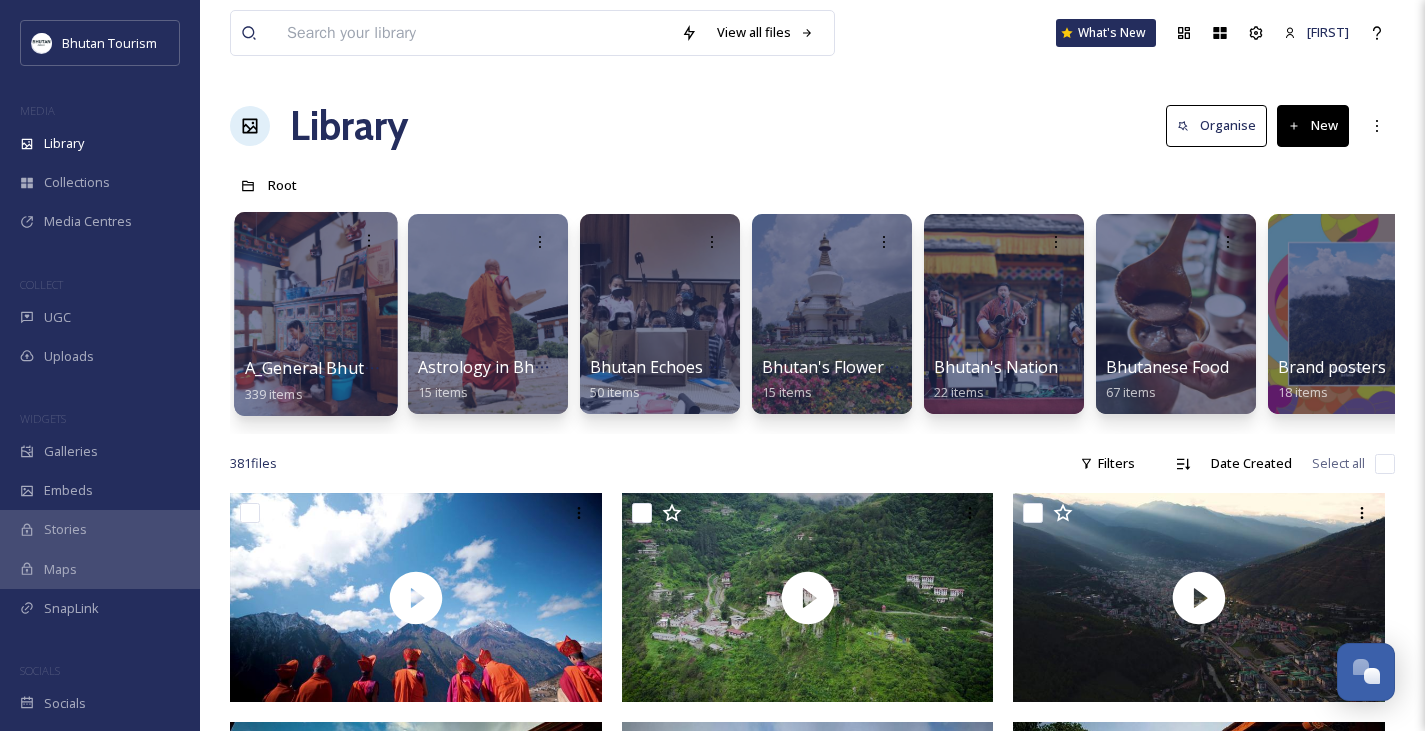 click at bounding box center [315, 314] 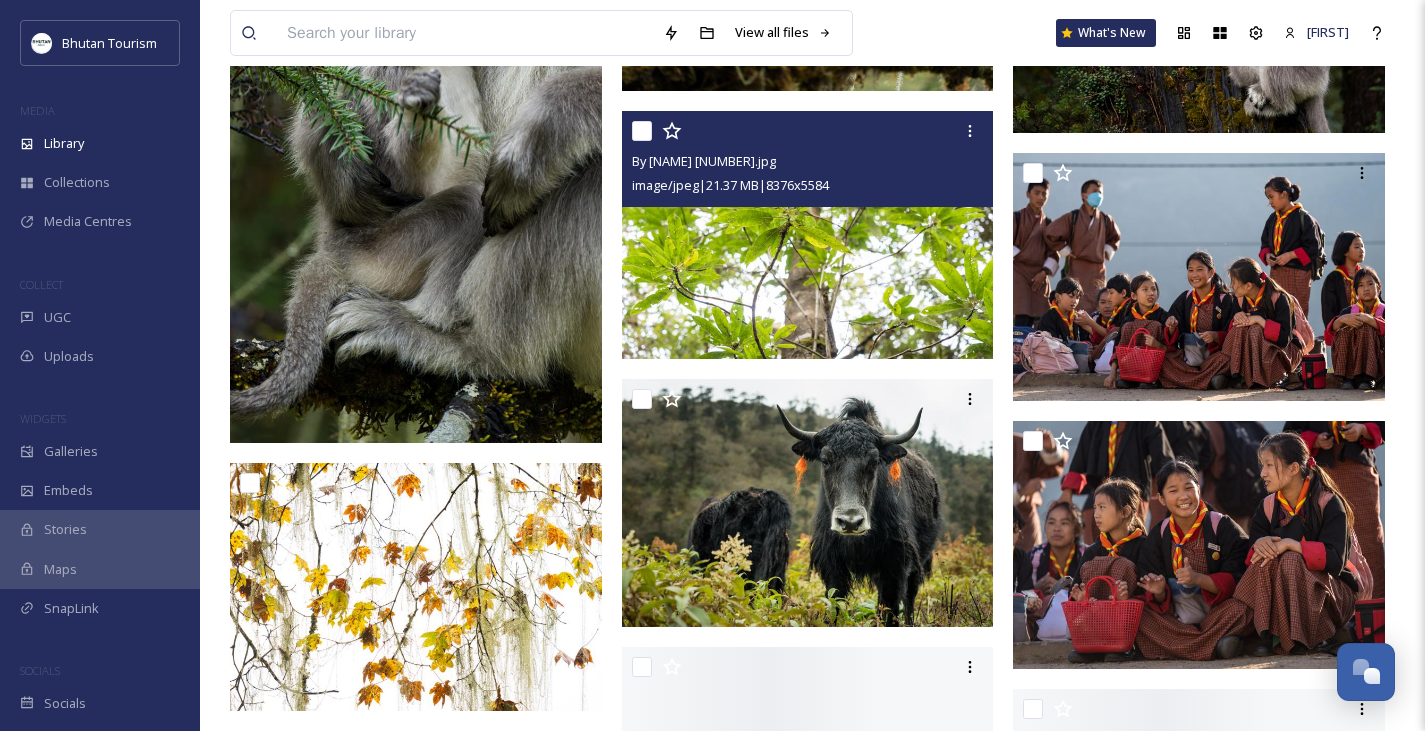 scroll, scrollTop: 967, scrollLeft: 0, axis: vertical 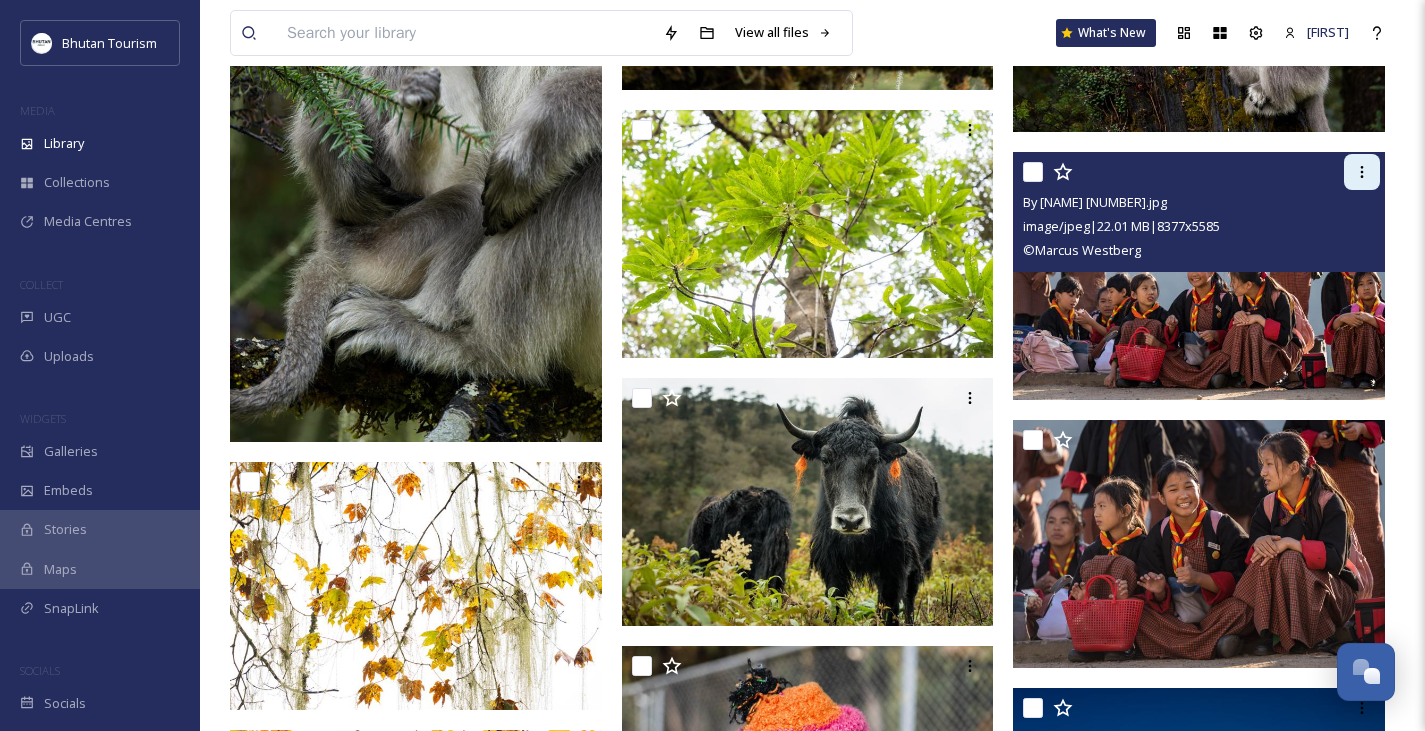 click 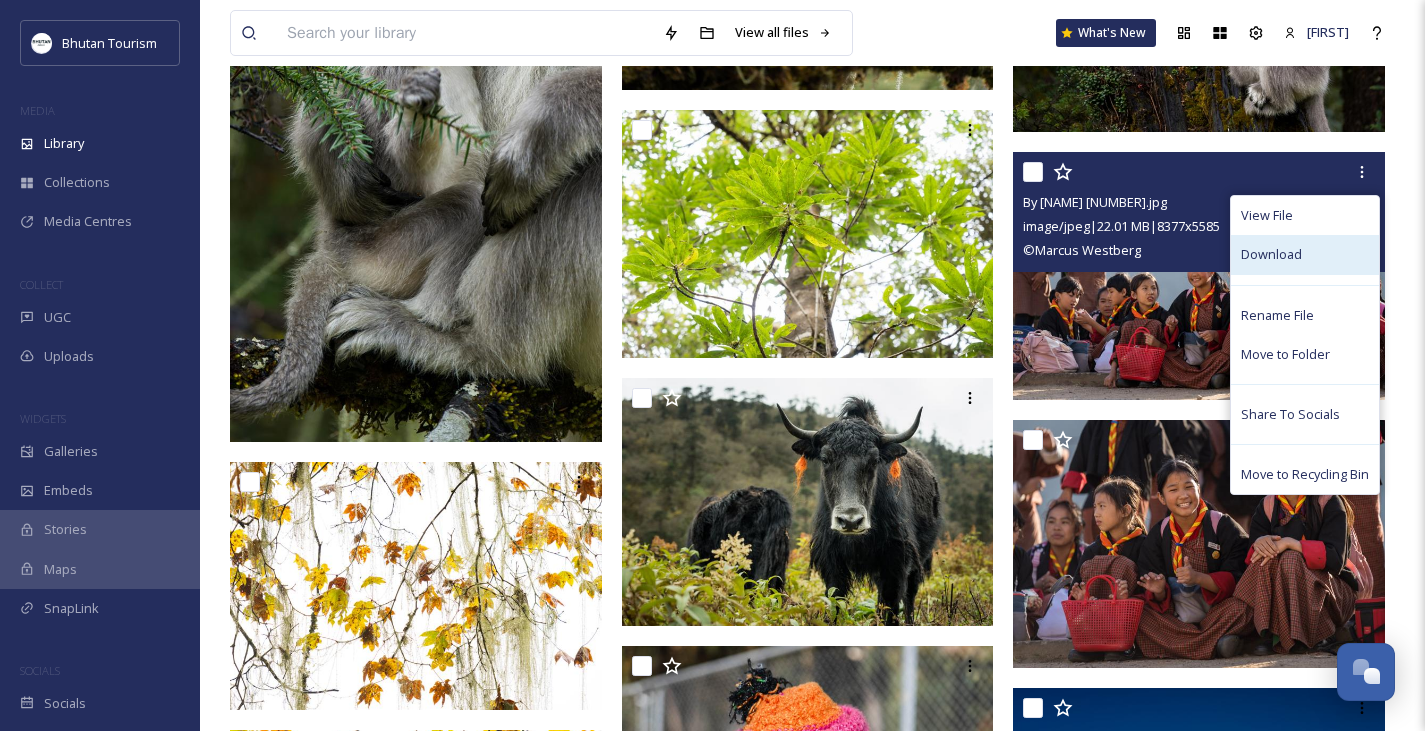 click on "Download" at bounding box center (1271, 254) 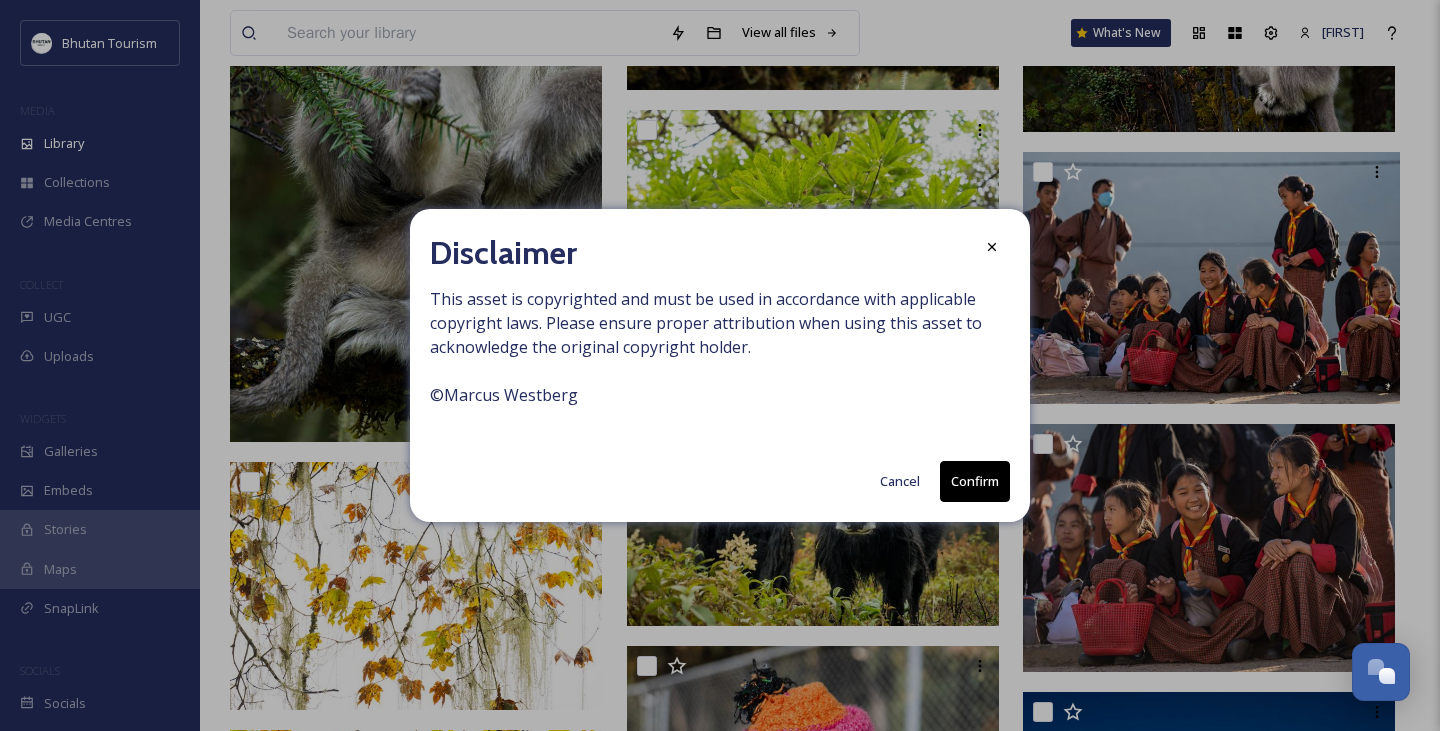click on "Confirm" at bounding box center (975, 481) 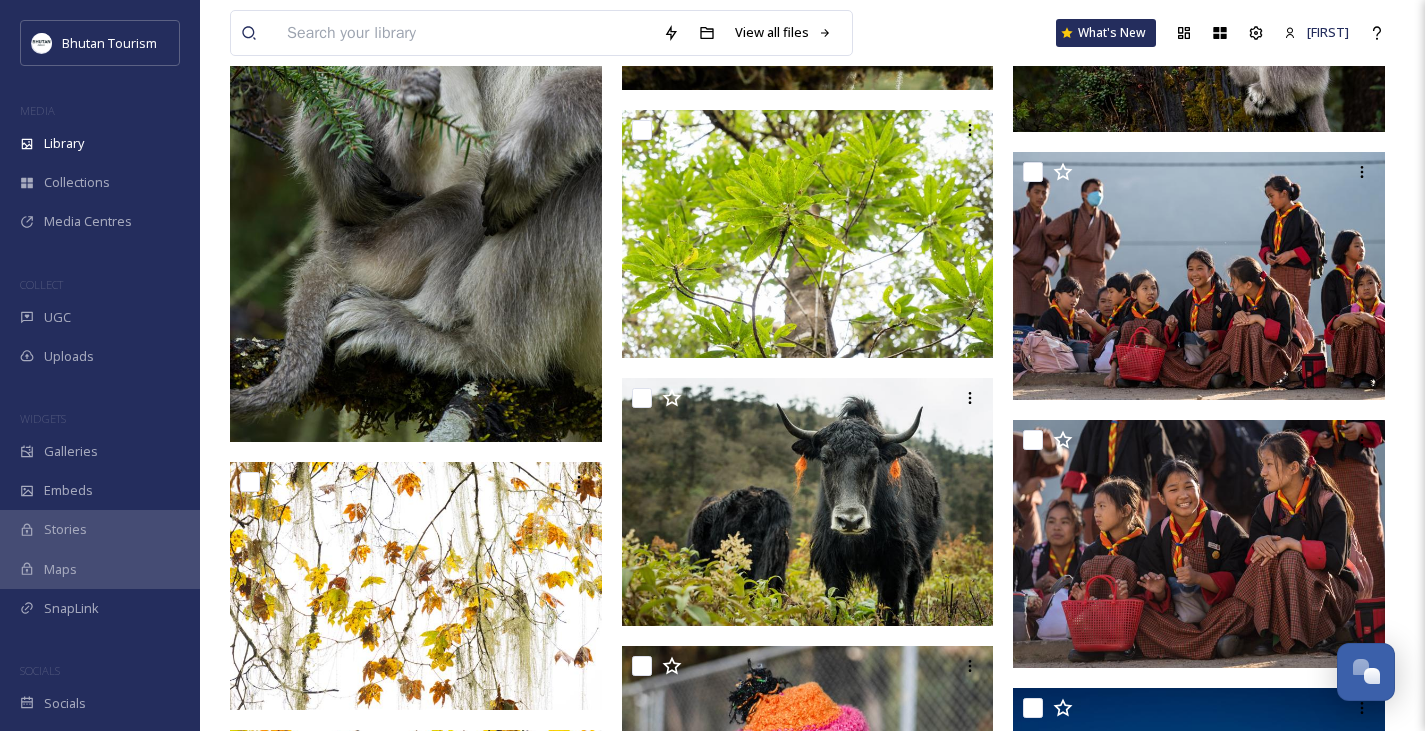 click on "View all files What's New [FIRST] Library Organise New Root A_General Bhutan Images Your Selections There is nothing here. [NUMBER] file s Filters Date Created Select all" at bounding box center (812, 2459) 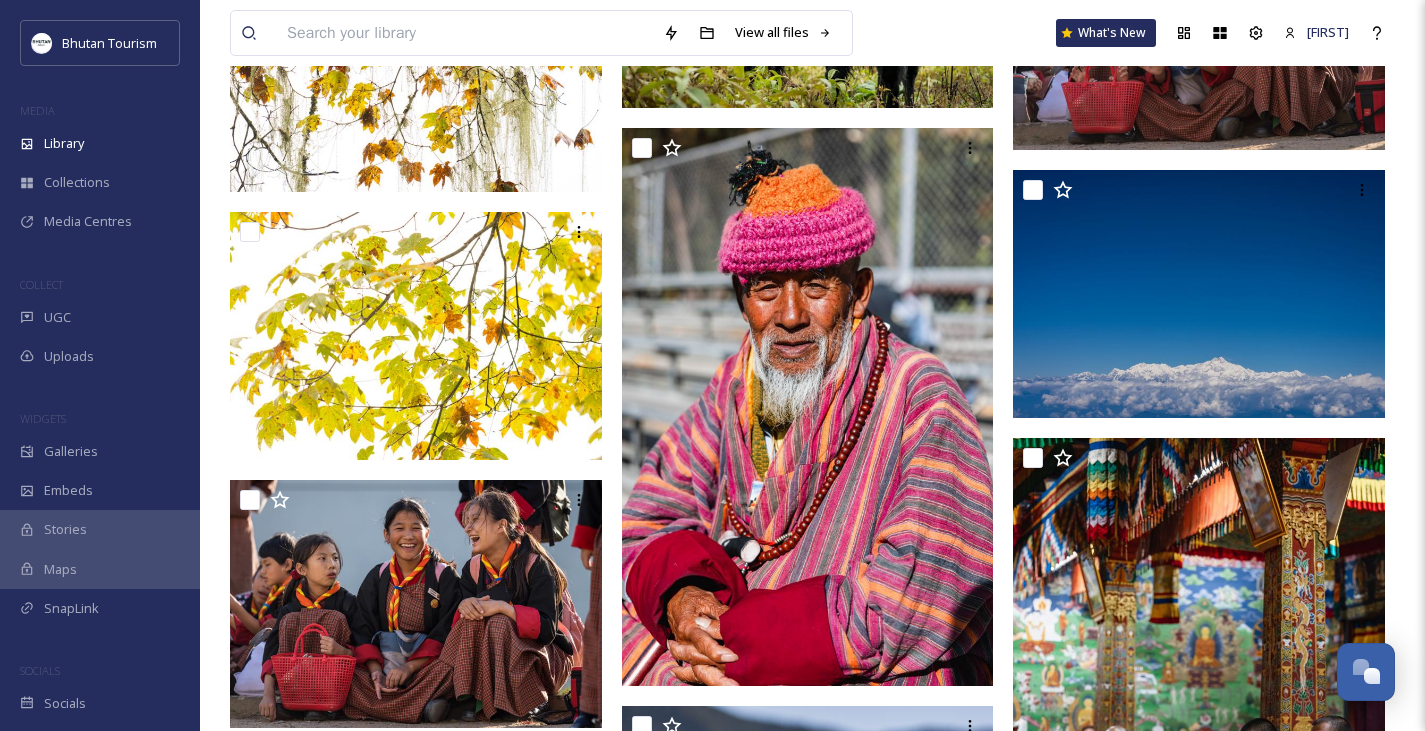 scroll, scrollTop: 1486, scrollLeft: 0, axis: vertical 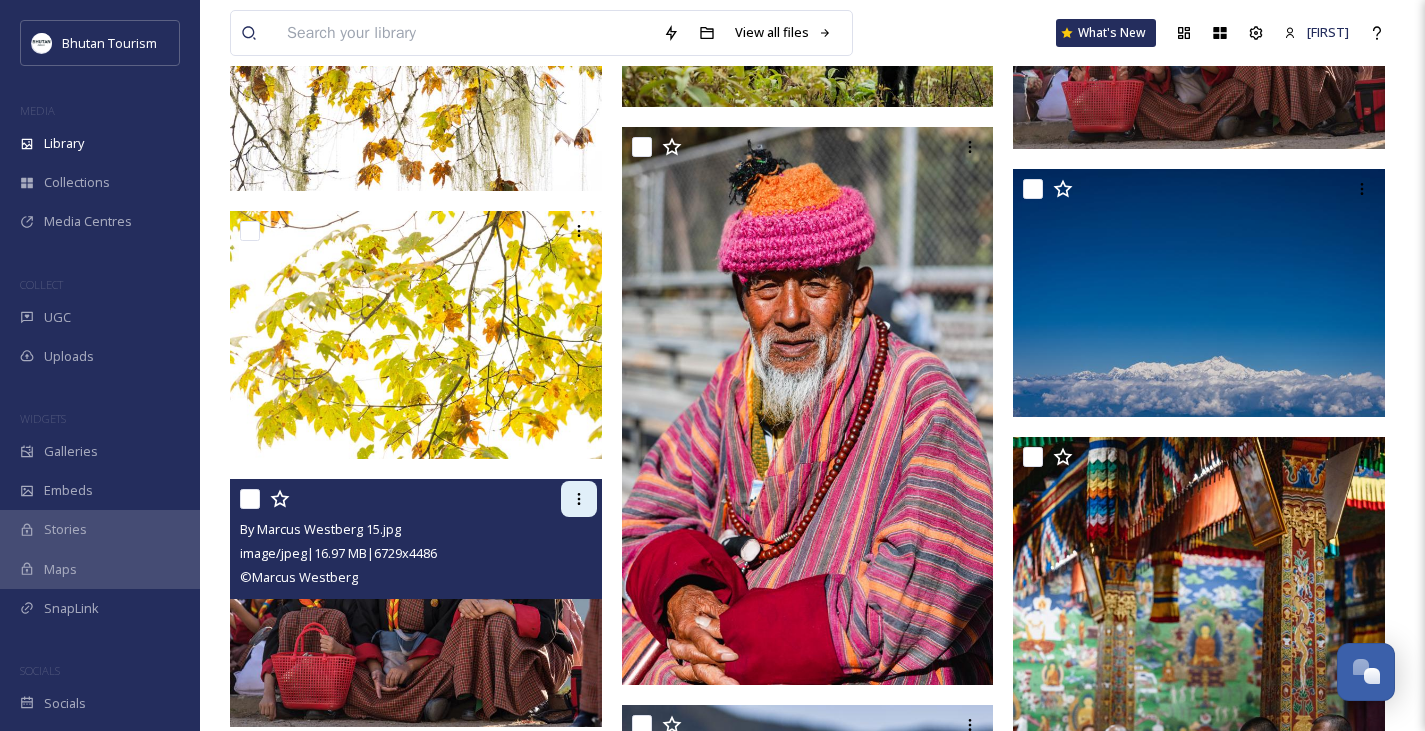 click 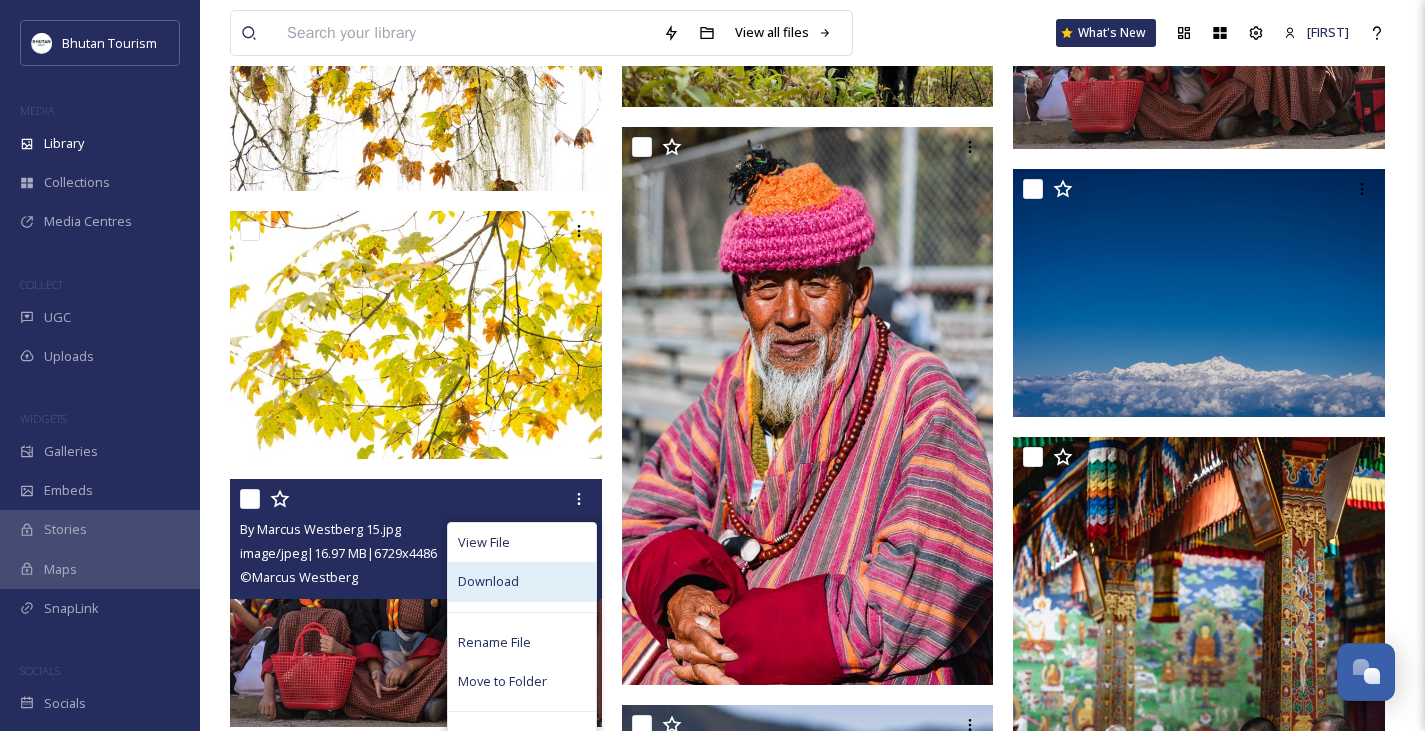 click on "Download" at bounding box center [488, 581] 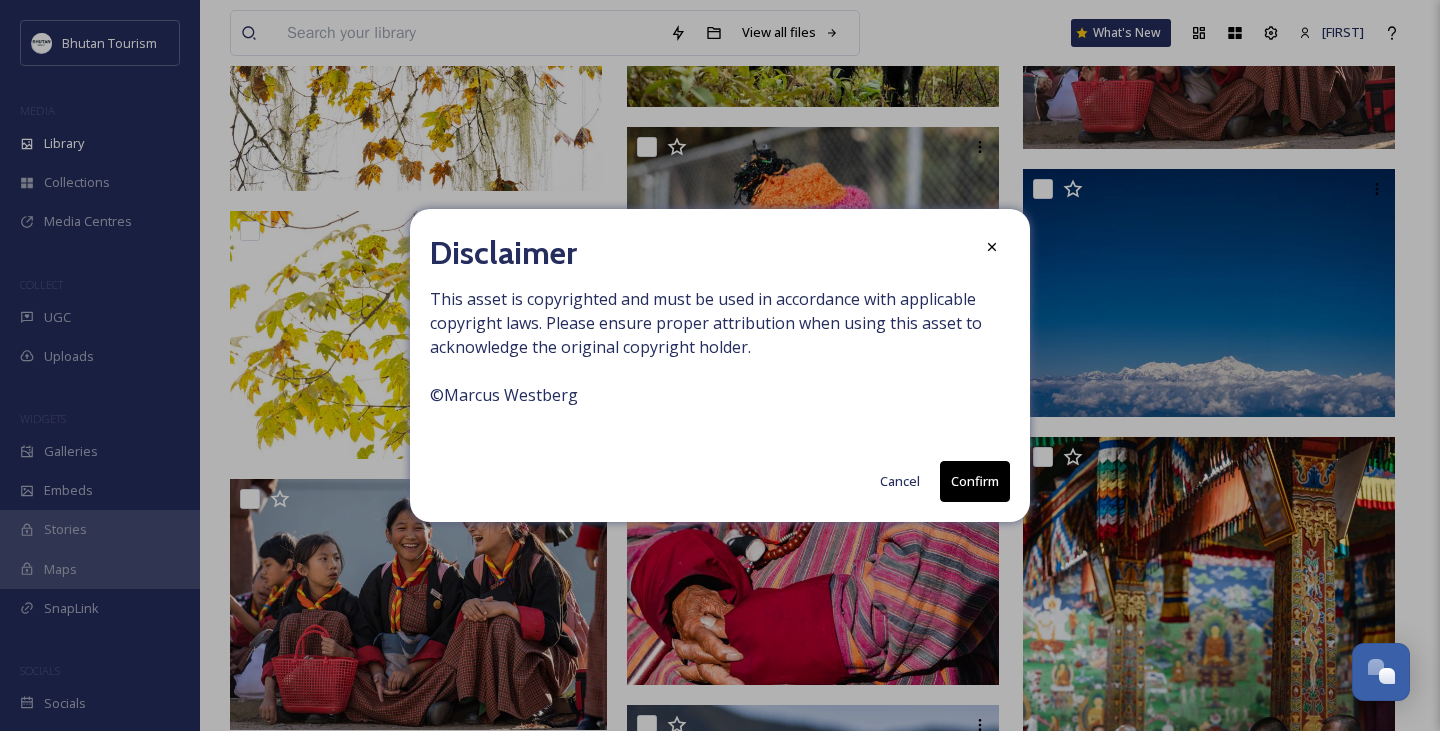 click on "Confirm" at bounding box center (975, 481) 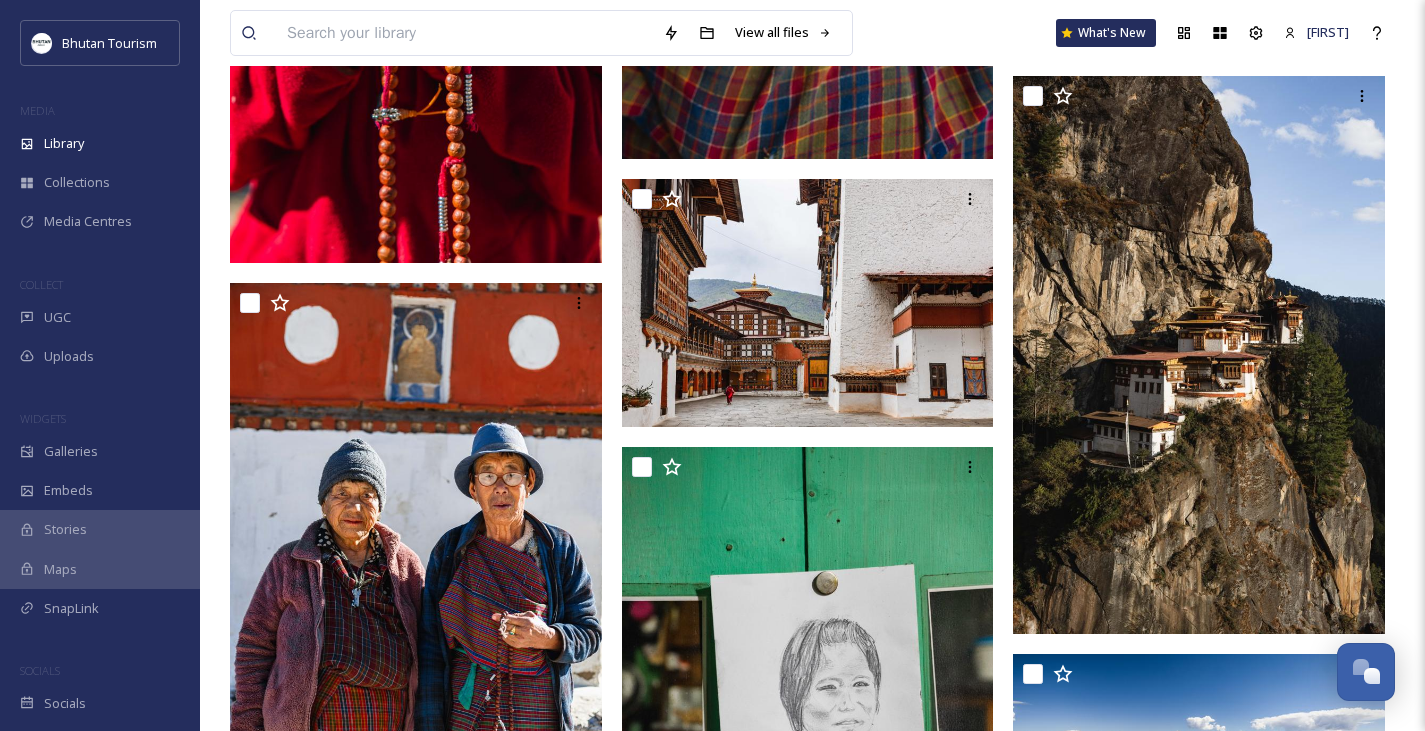 scroll, scrollTop: 10216, scrollLeft: 0, axis: vertical 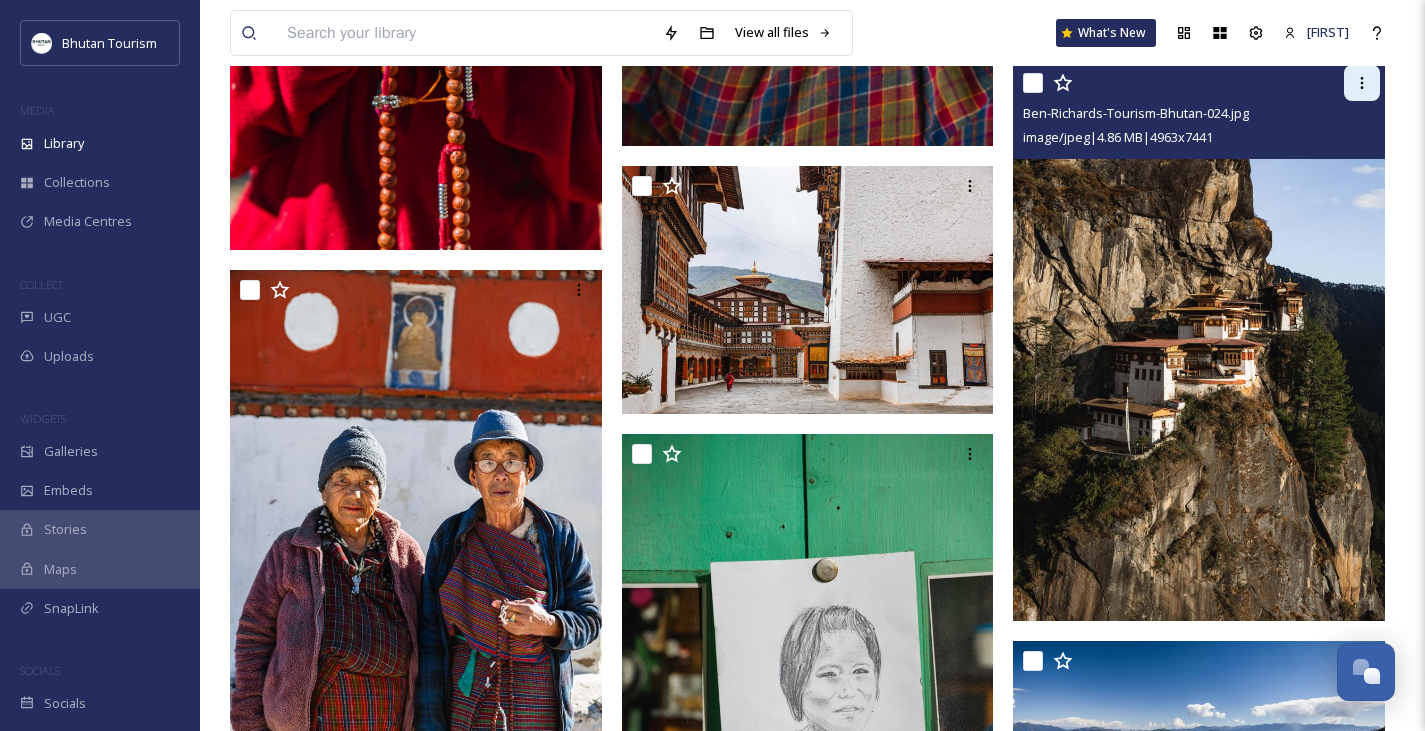 click 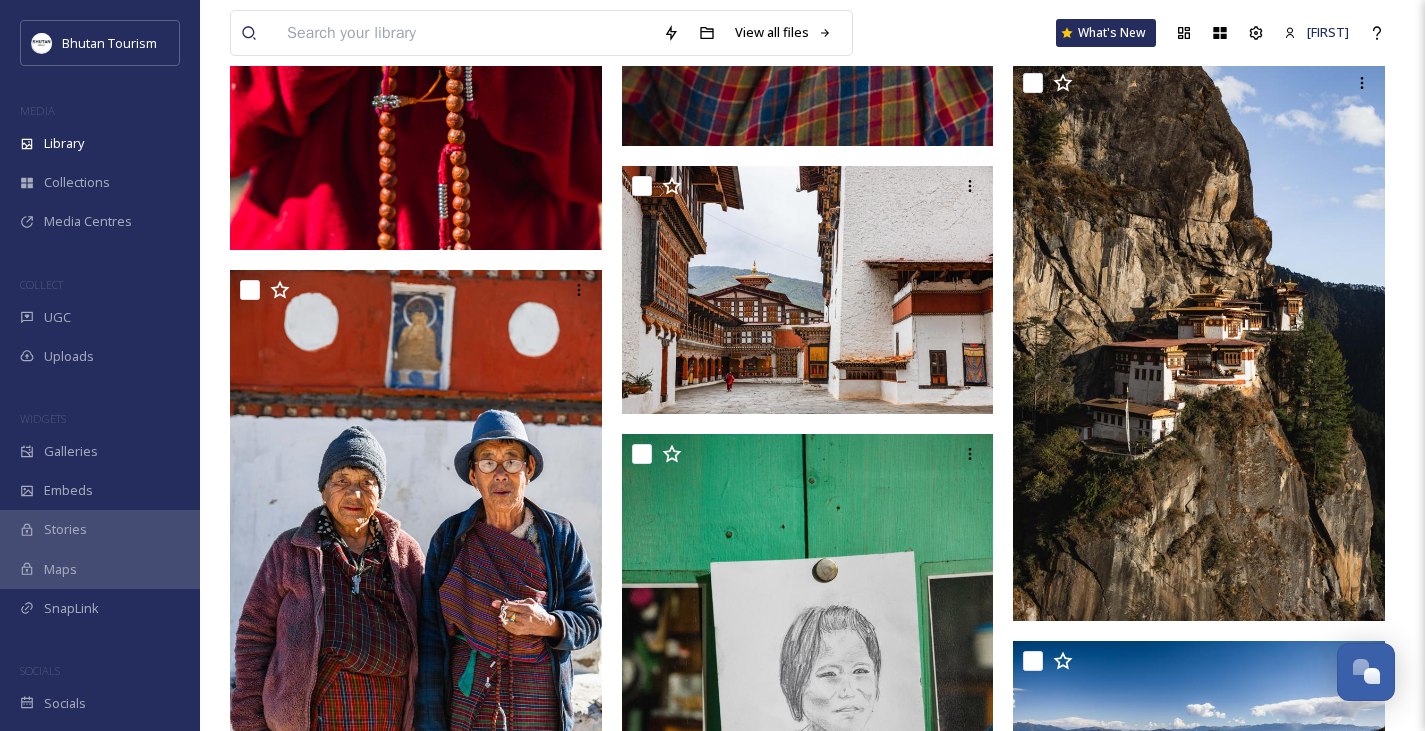 click at bounding box center (1204, 3688) 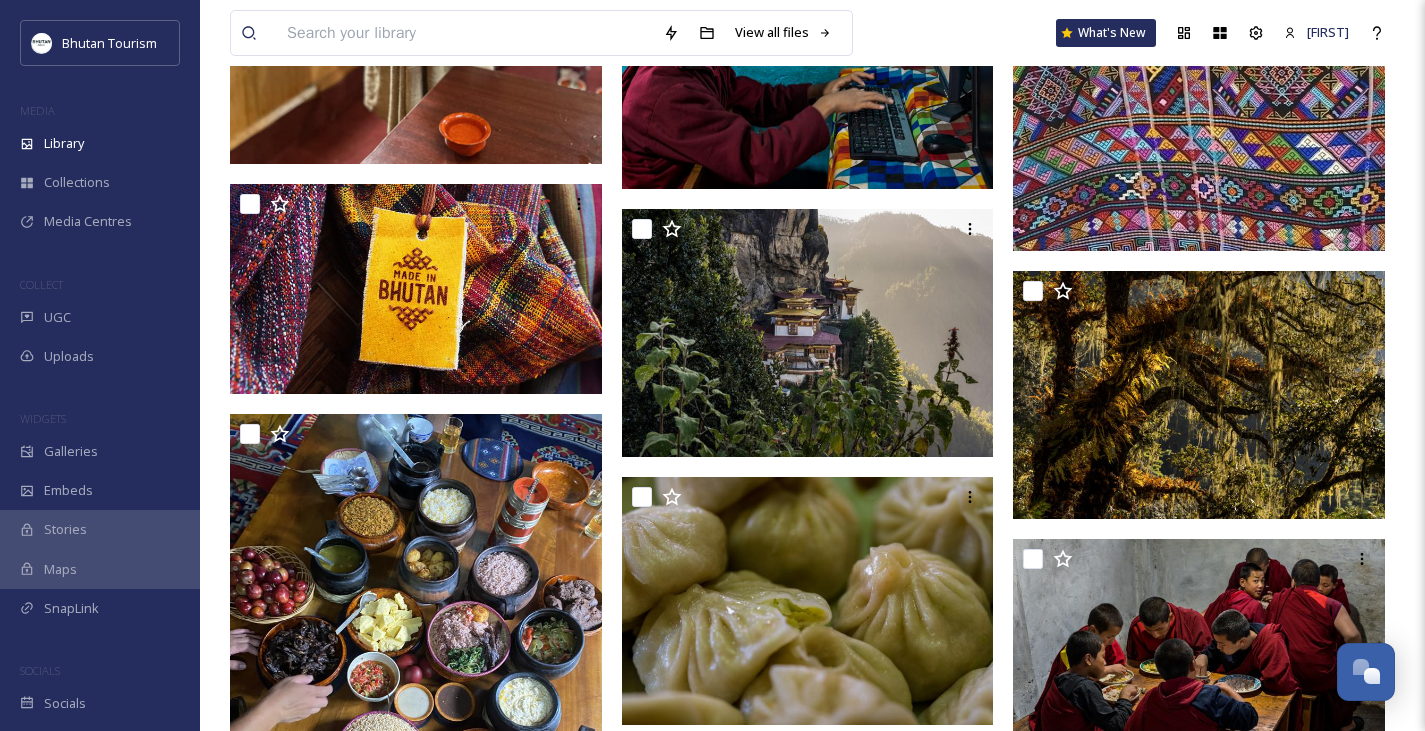 scroll, scrollTop: 21723, scrollLeft: 0, axis: vertical 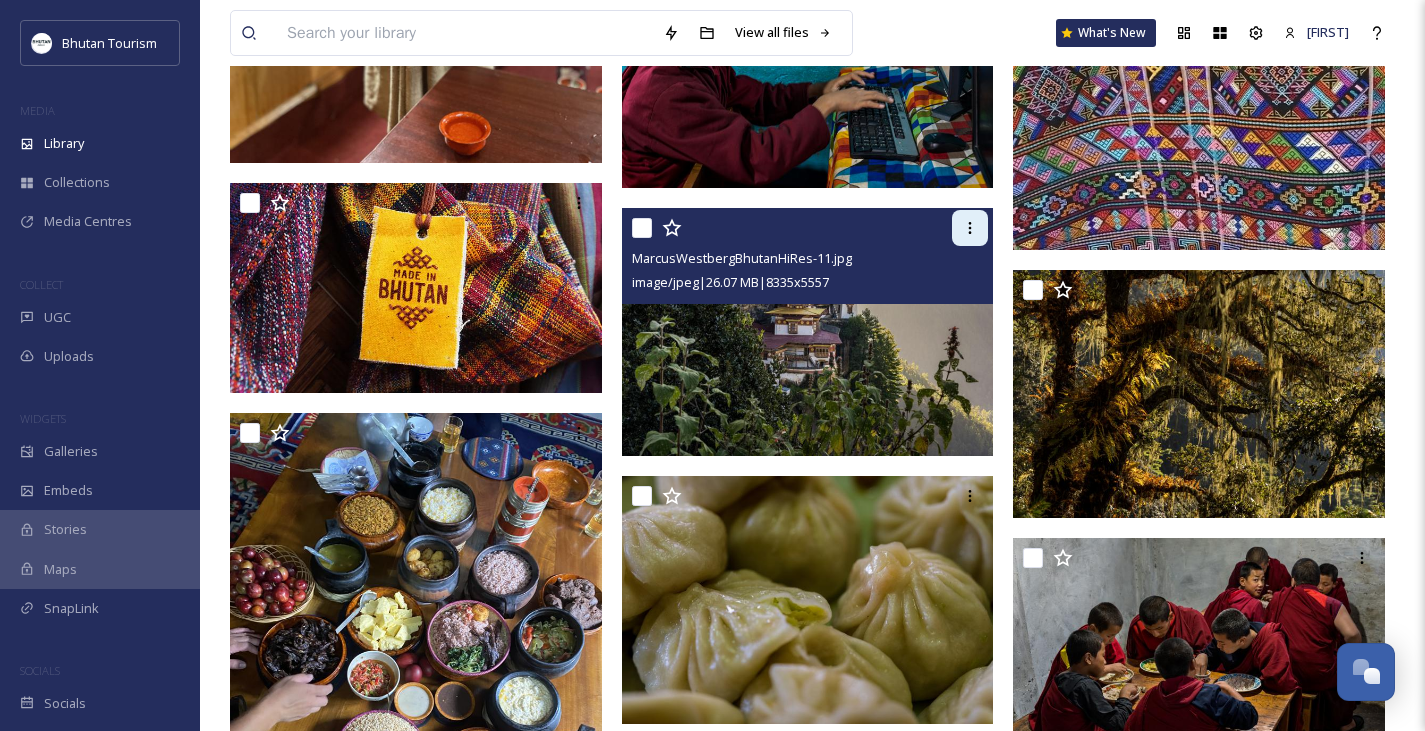 click 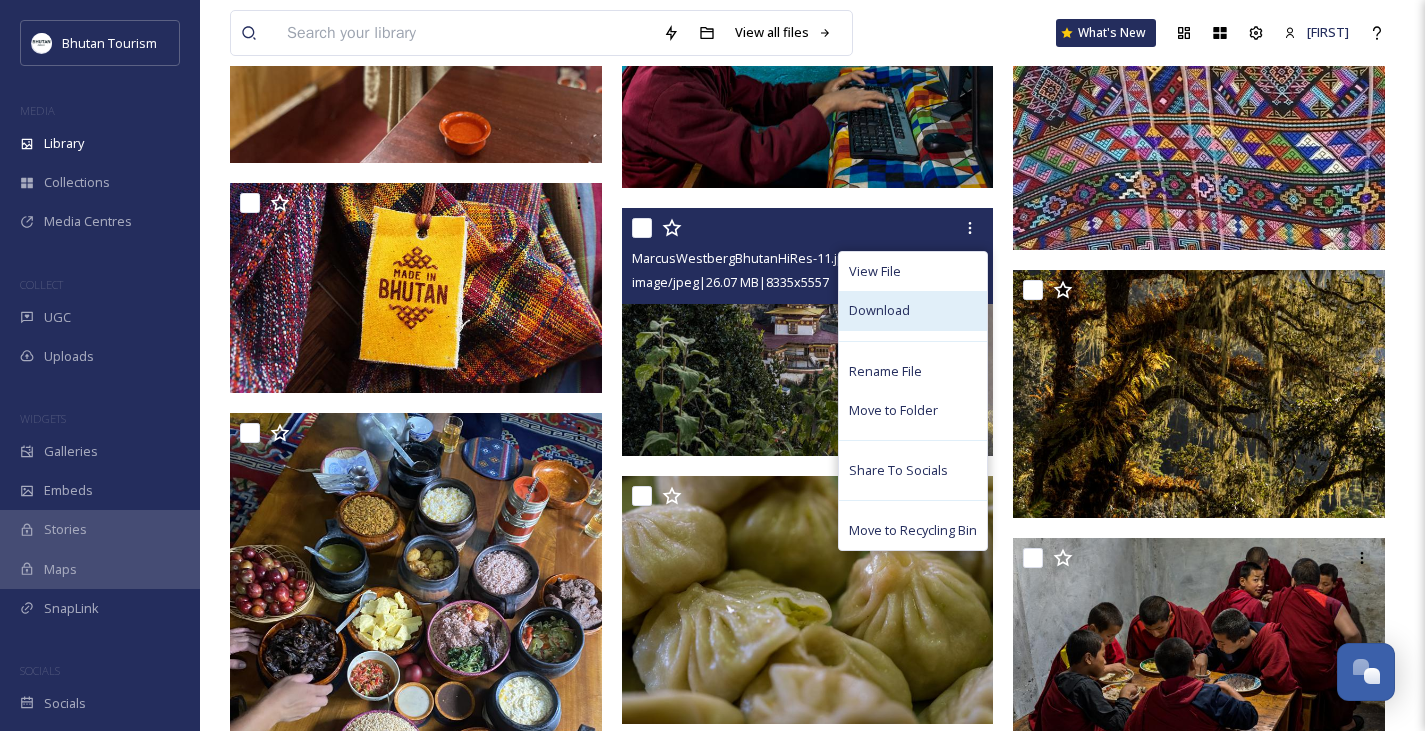 click on "Download" at bounding box center [879, 310] 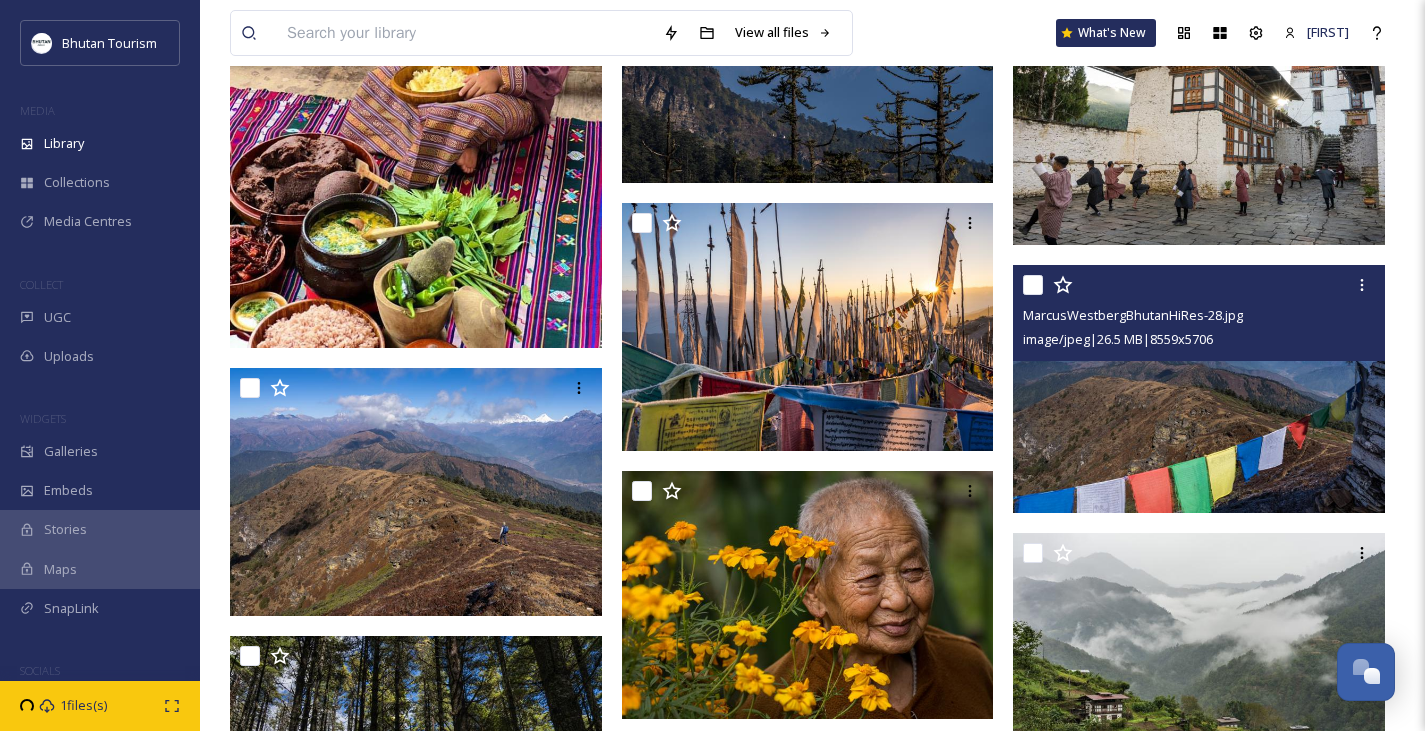 scroll, scrollTop: 22803, scrollLeft: 0, axis: vertical 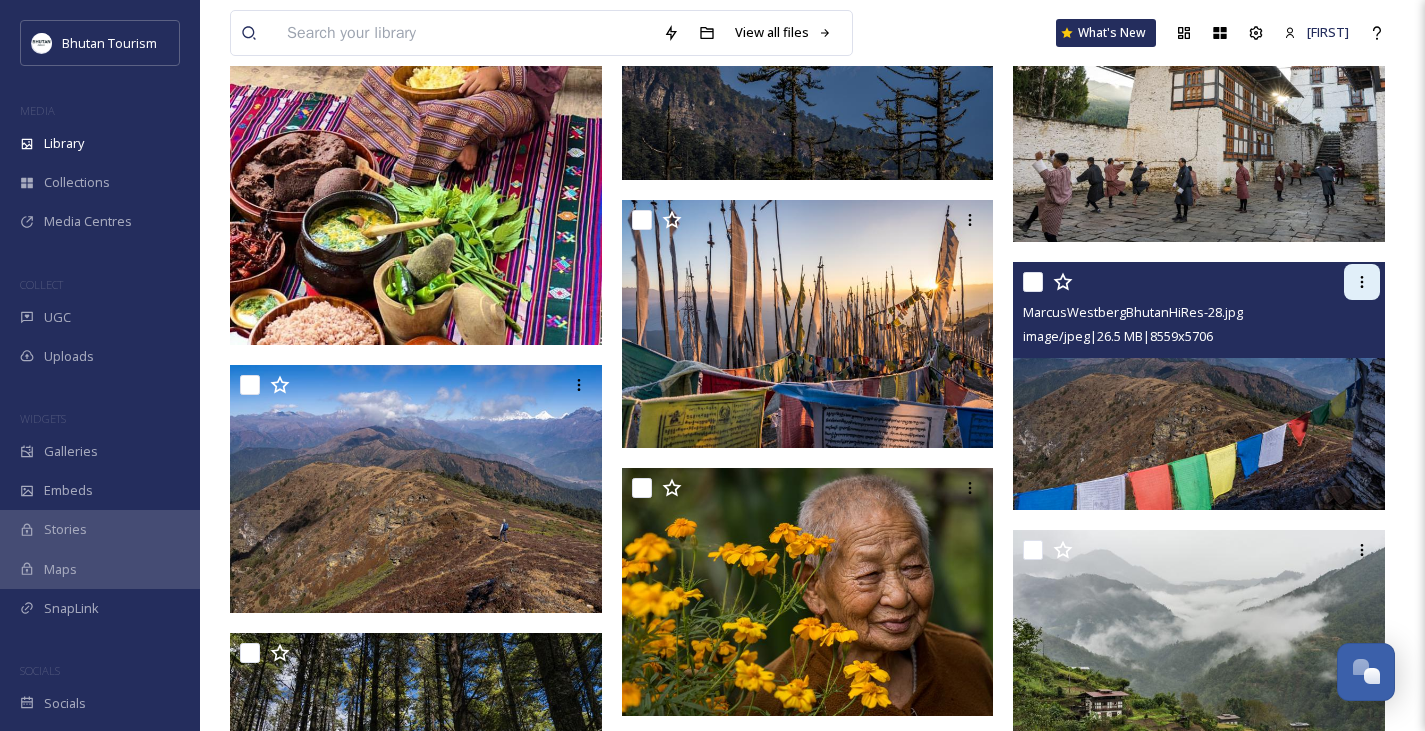 click 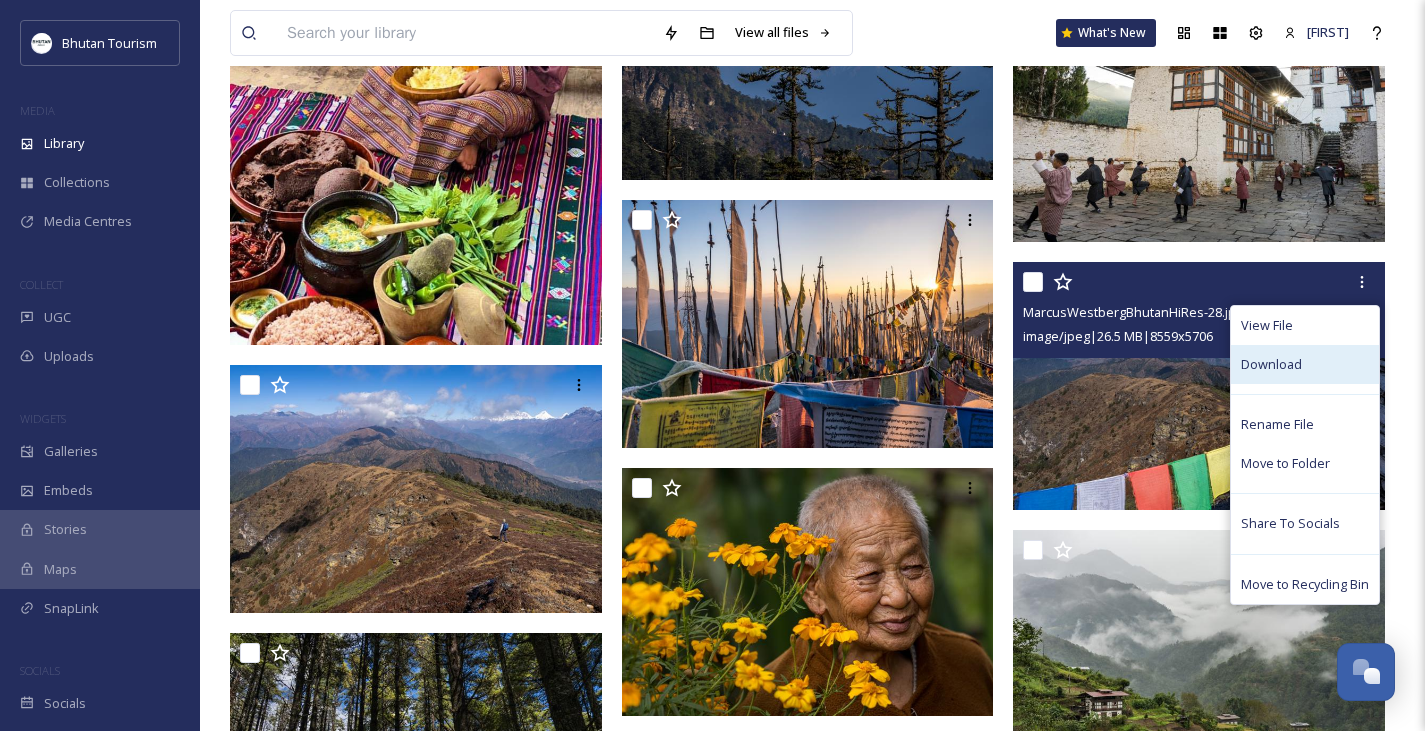 click on "Download" at bounding box center (1271, 364) 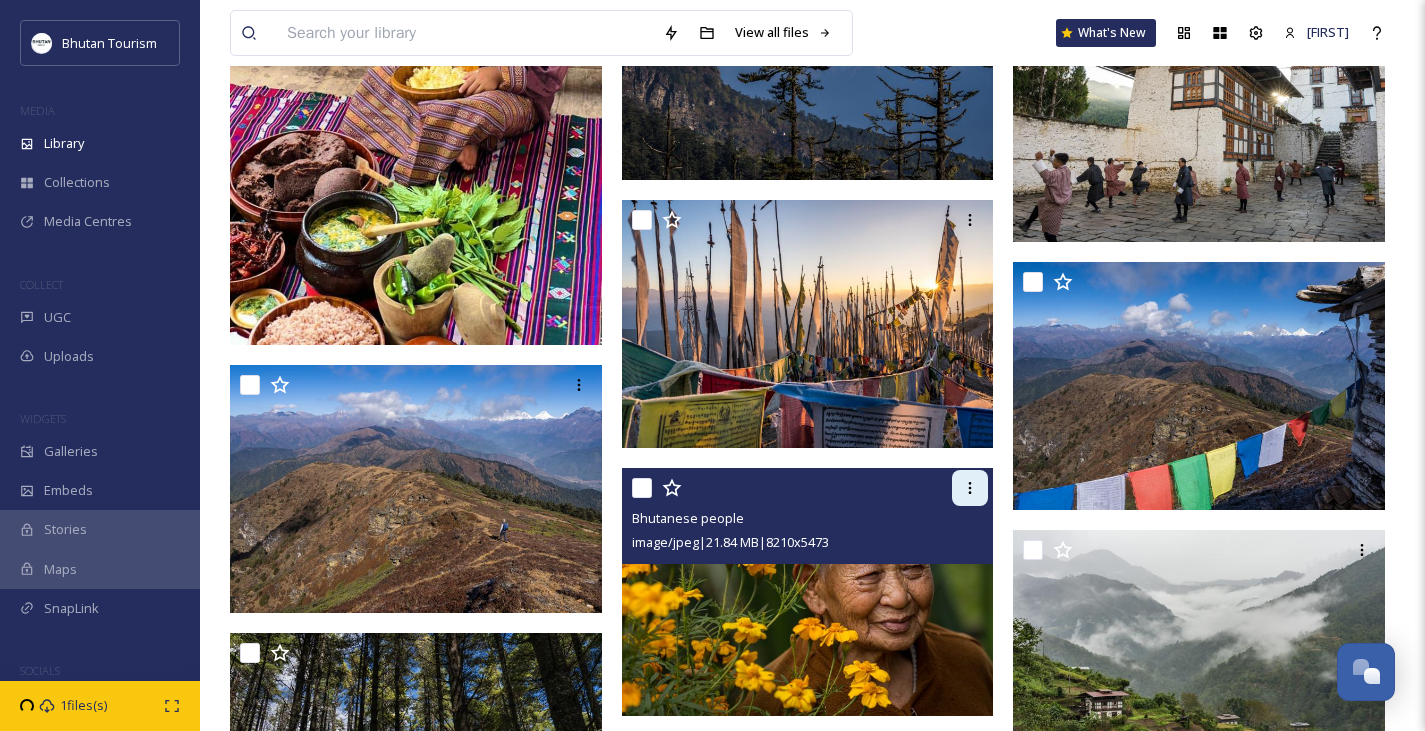click 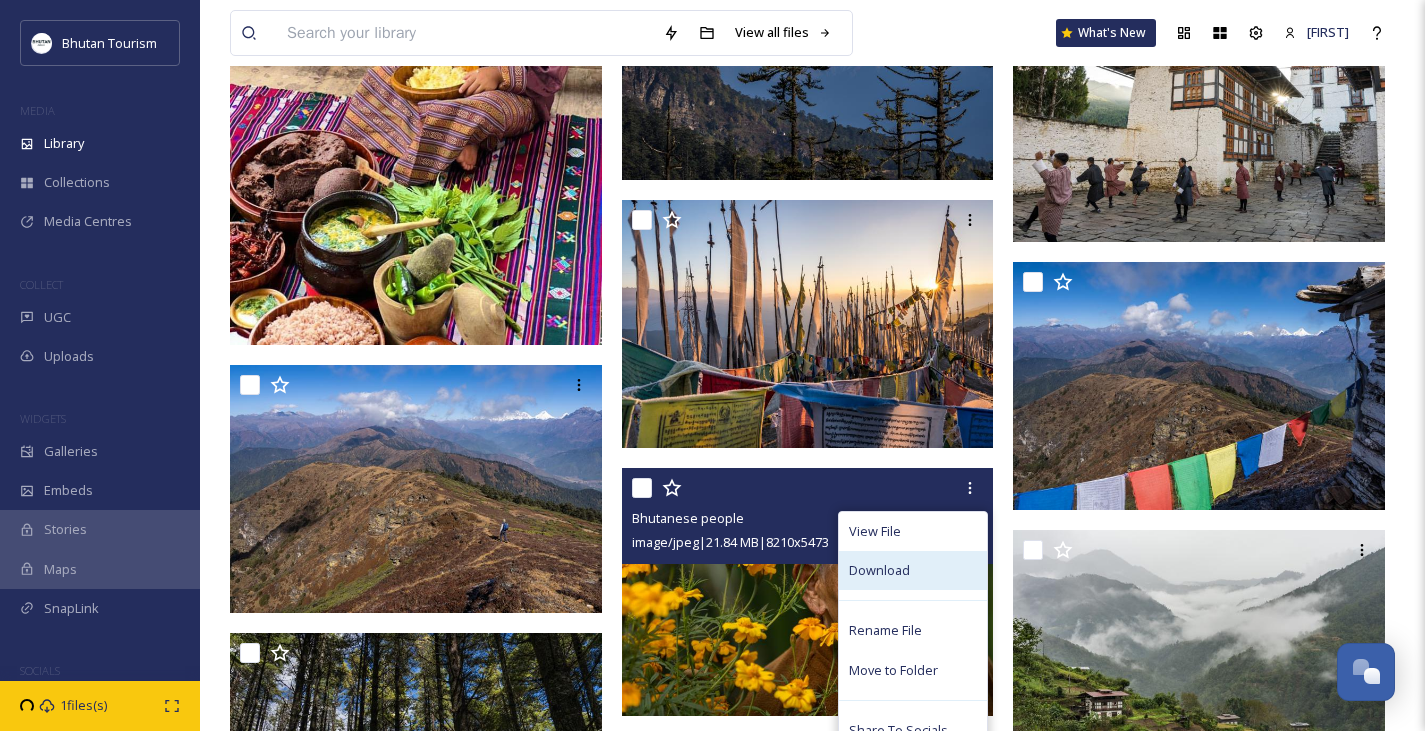 click on "Download" at bounding box center (879, 570) 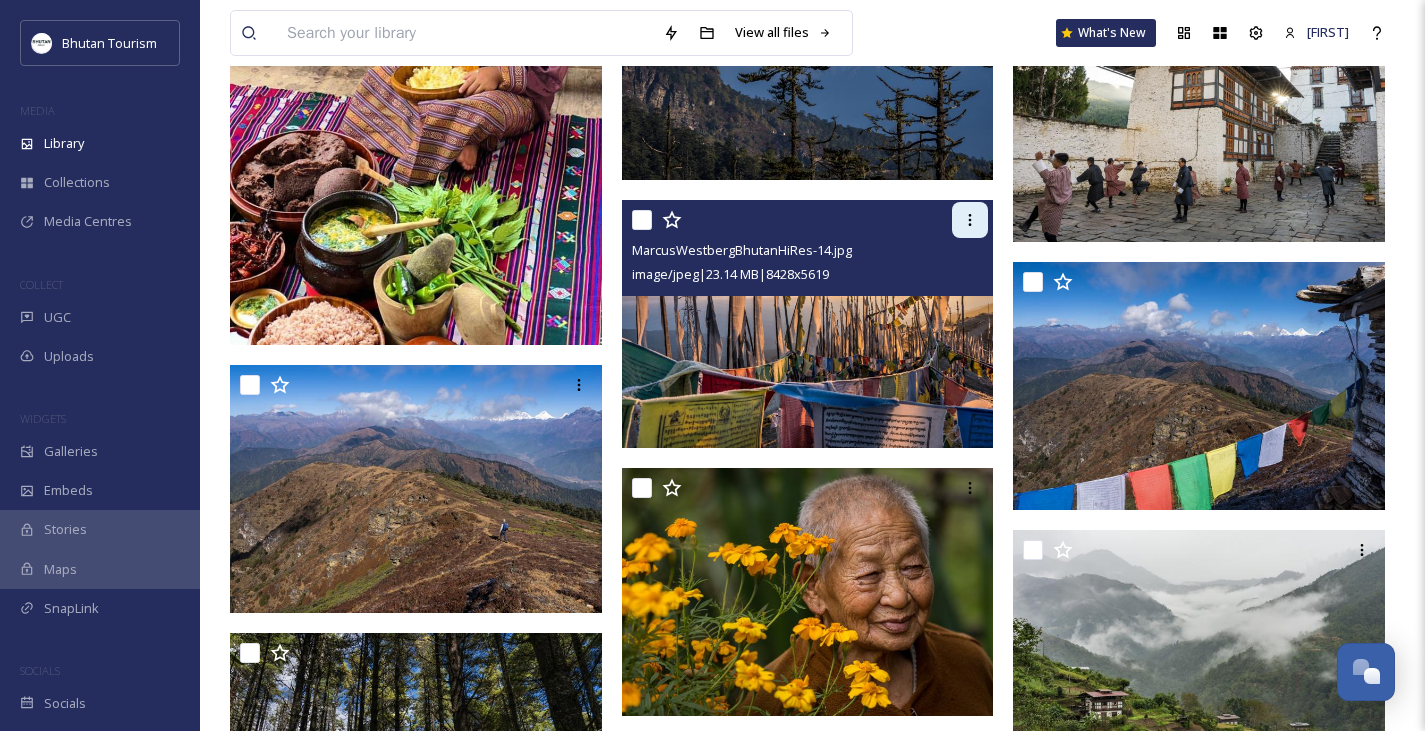 click 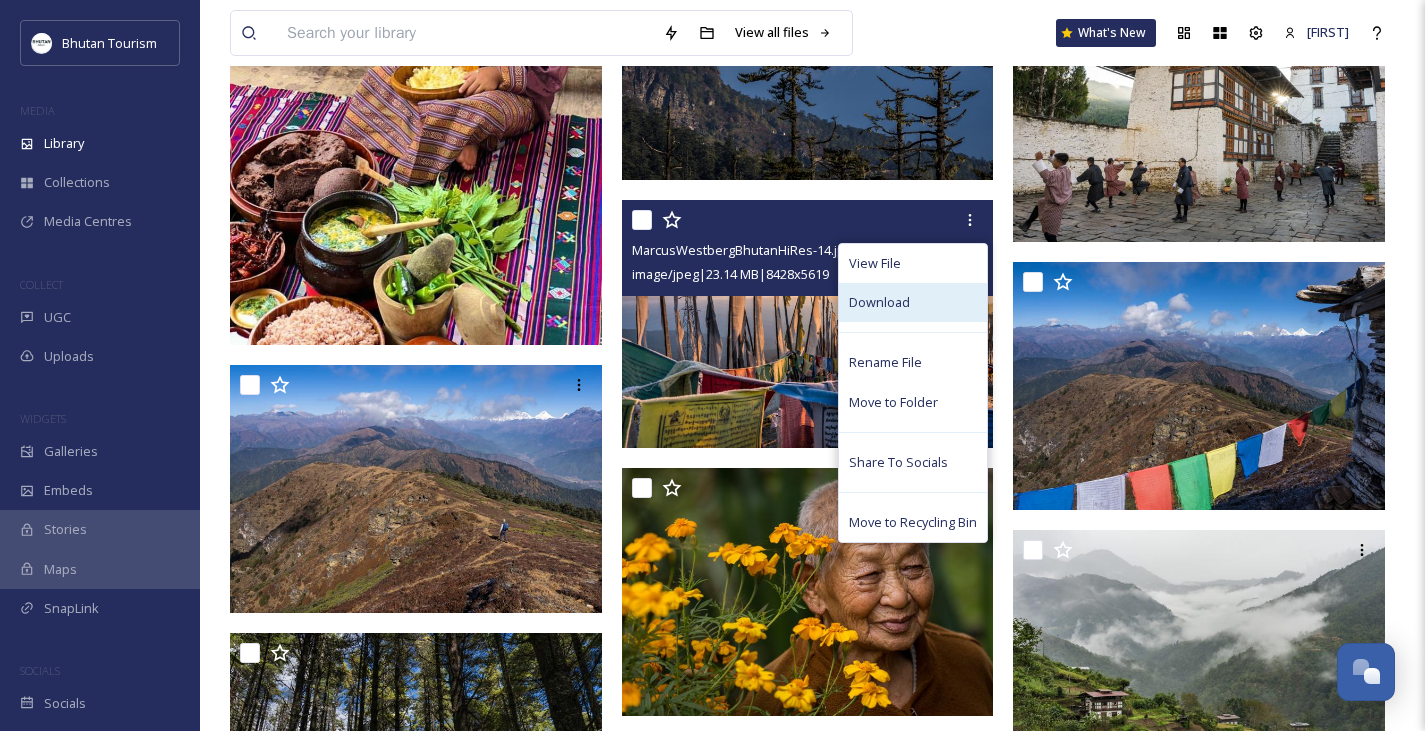 click on "Download" at bounding box center [879, 302] 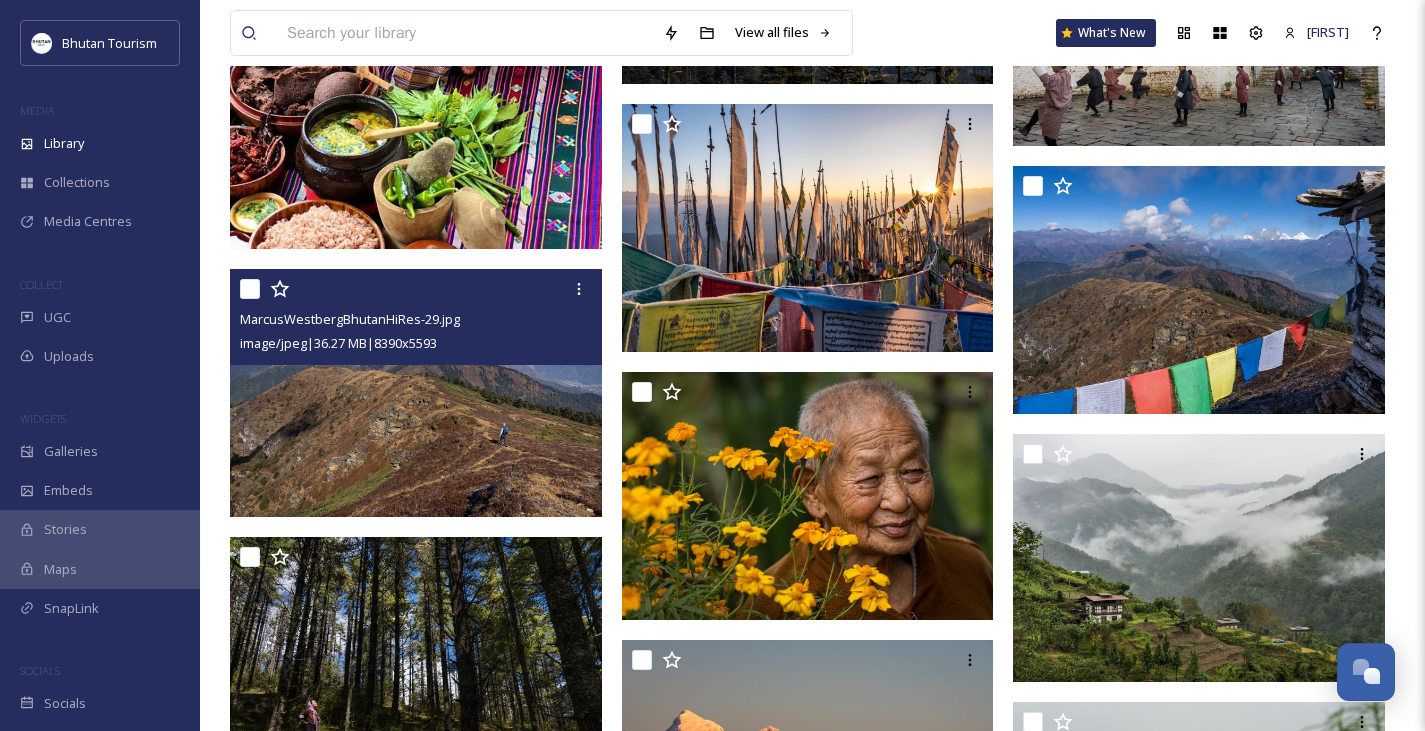 scroll, scrollTop: 22898, scrollLeft: 0, axis: vertical 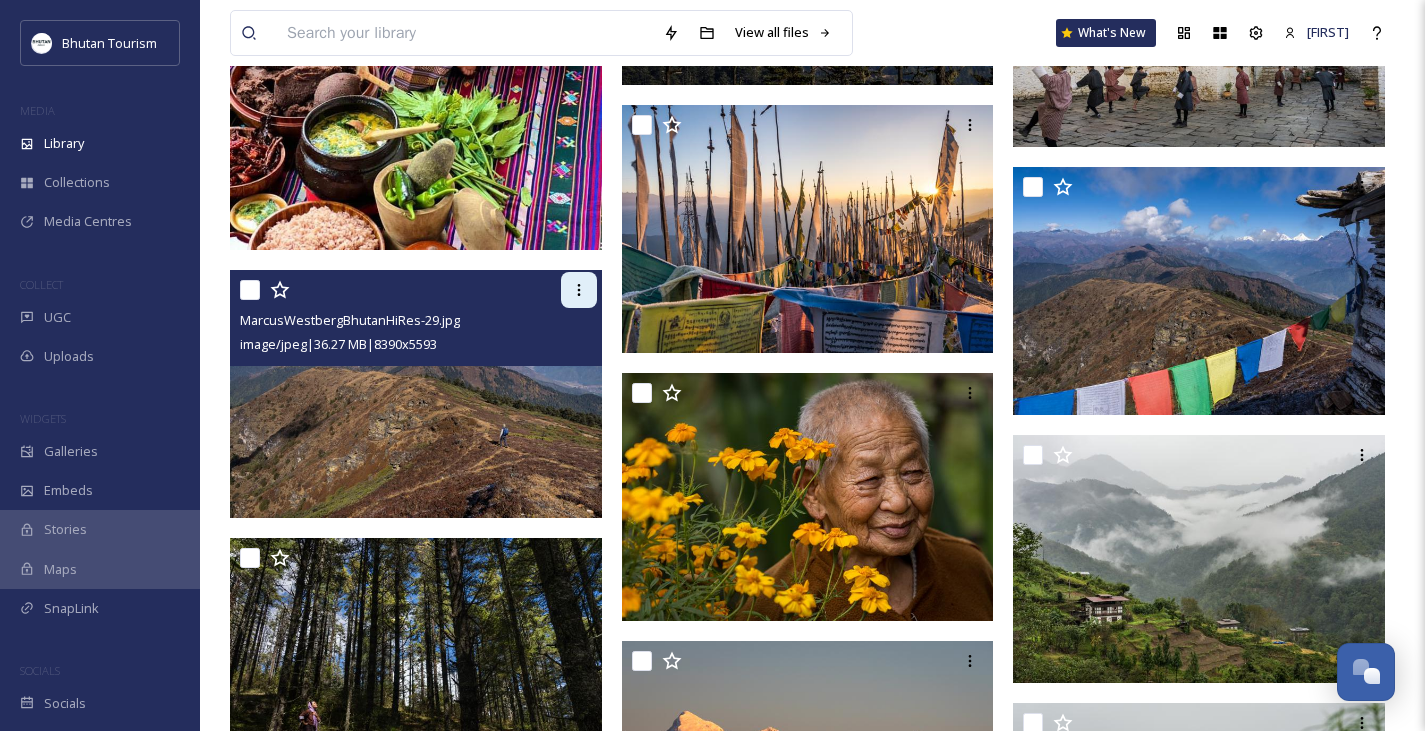 click at bounding box center [579, 290] 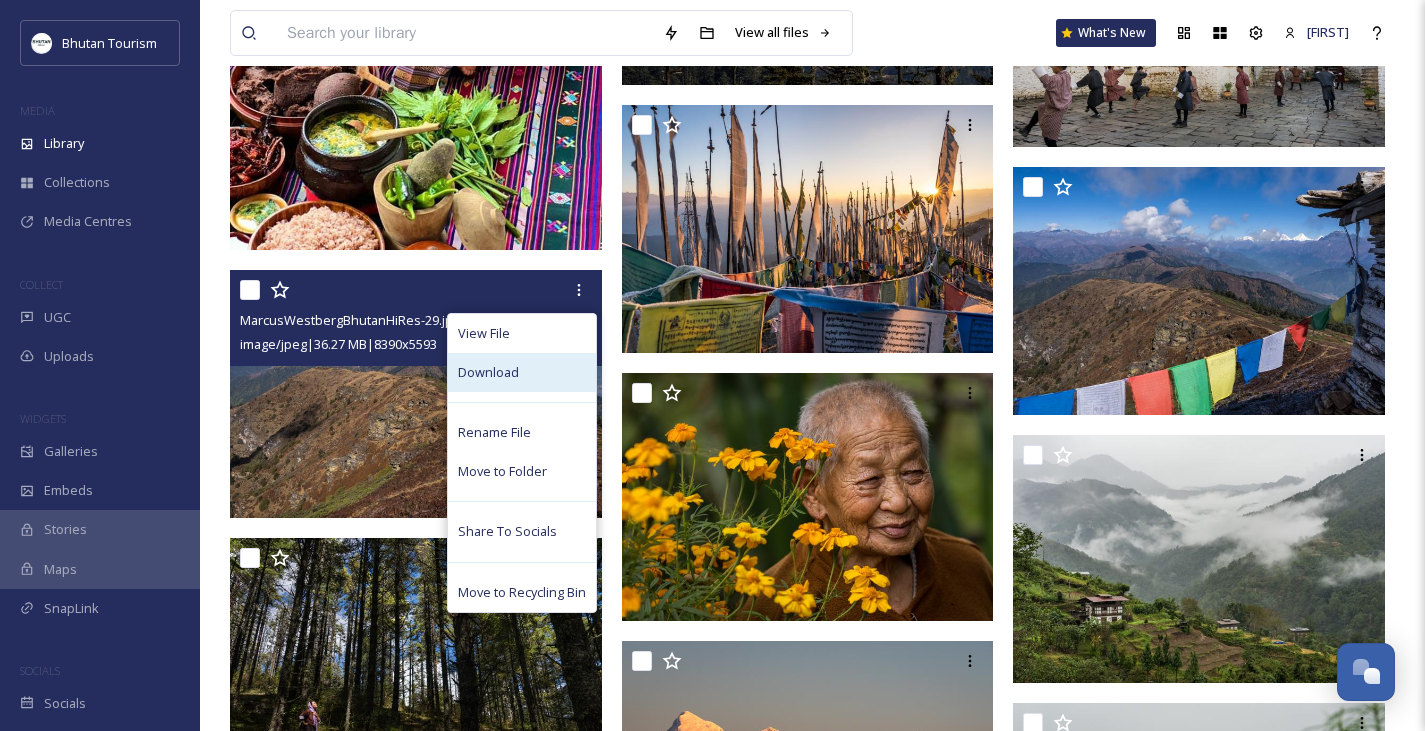 click on "Download" at bounding box center (488, 372) 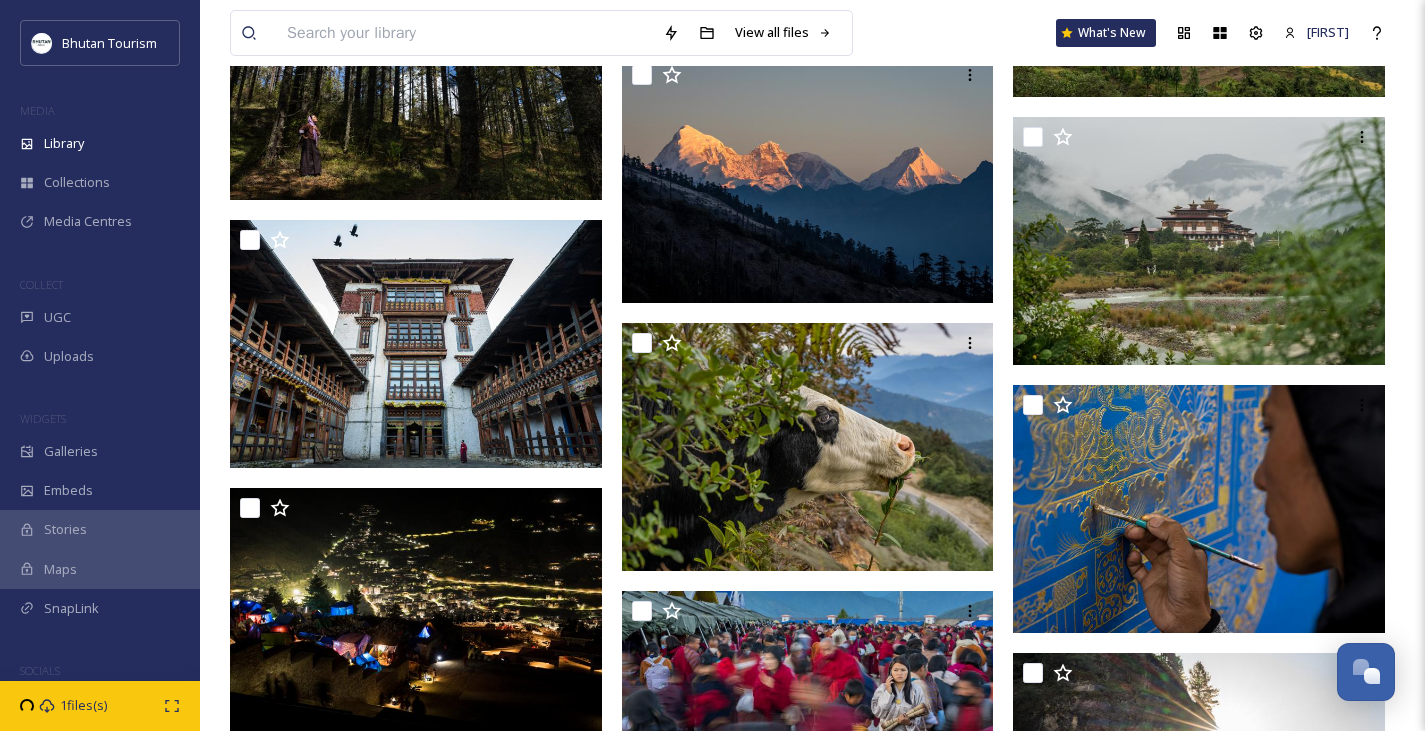scroll, scrollTop: 23485, scrollLeft: 0, axis: vertical 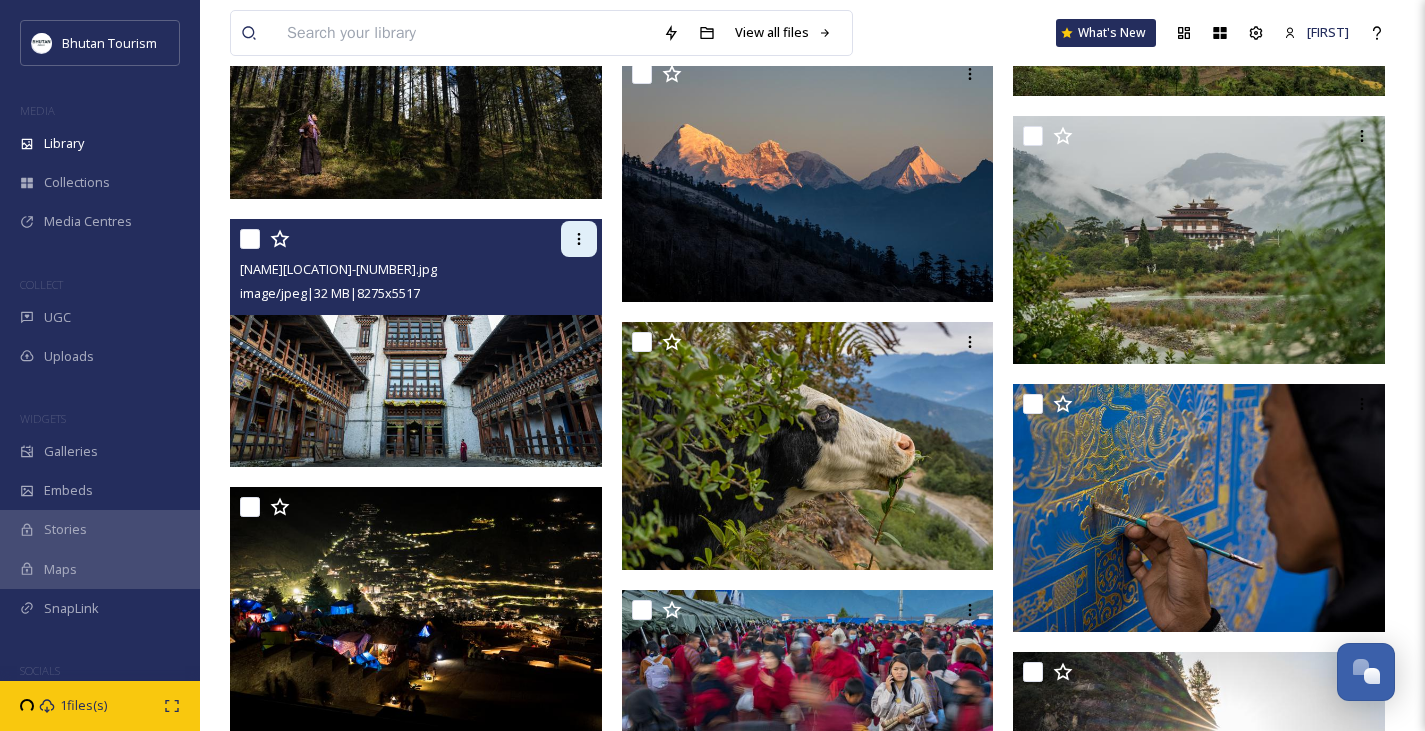 click 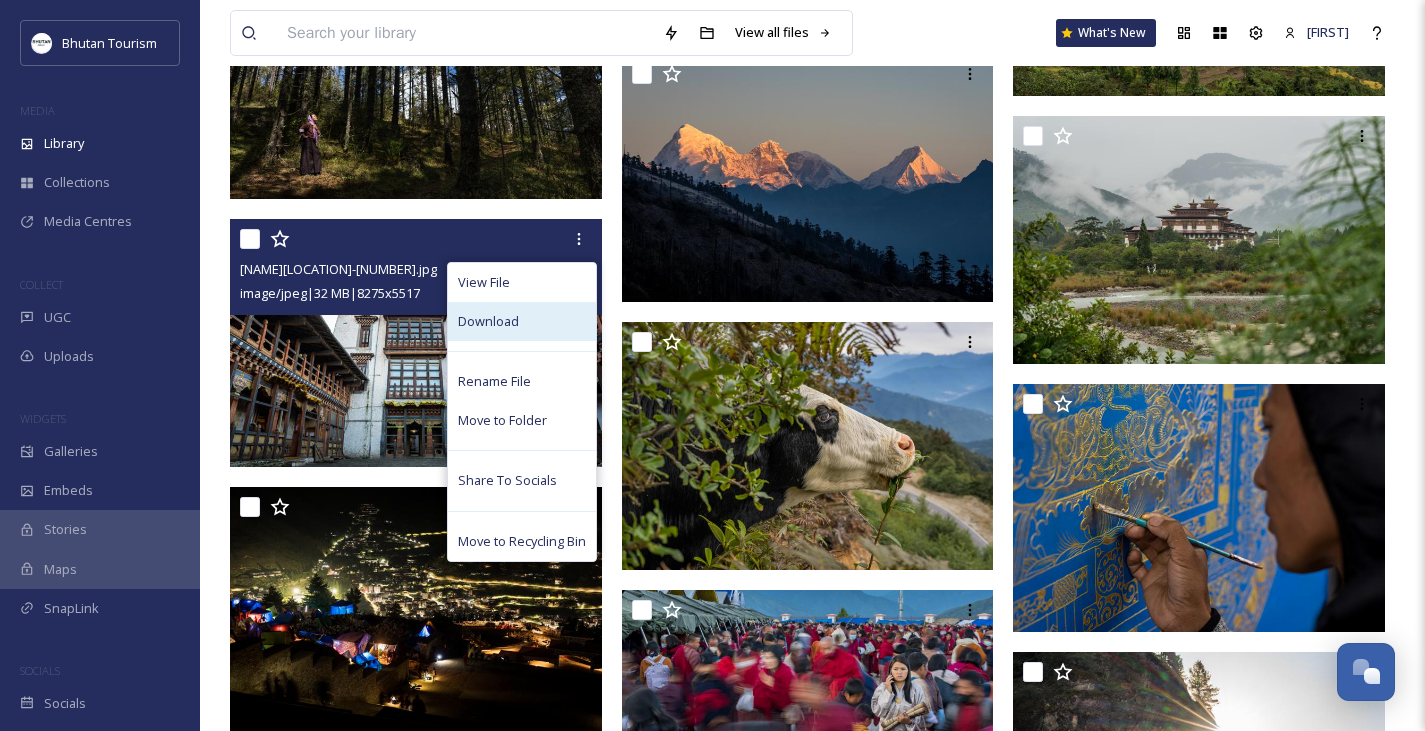 click on "Download" at bounding box center (488, 321) 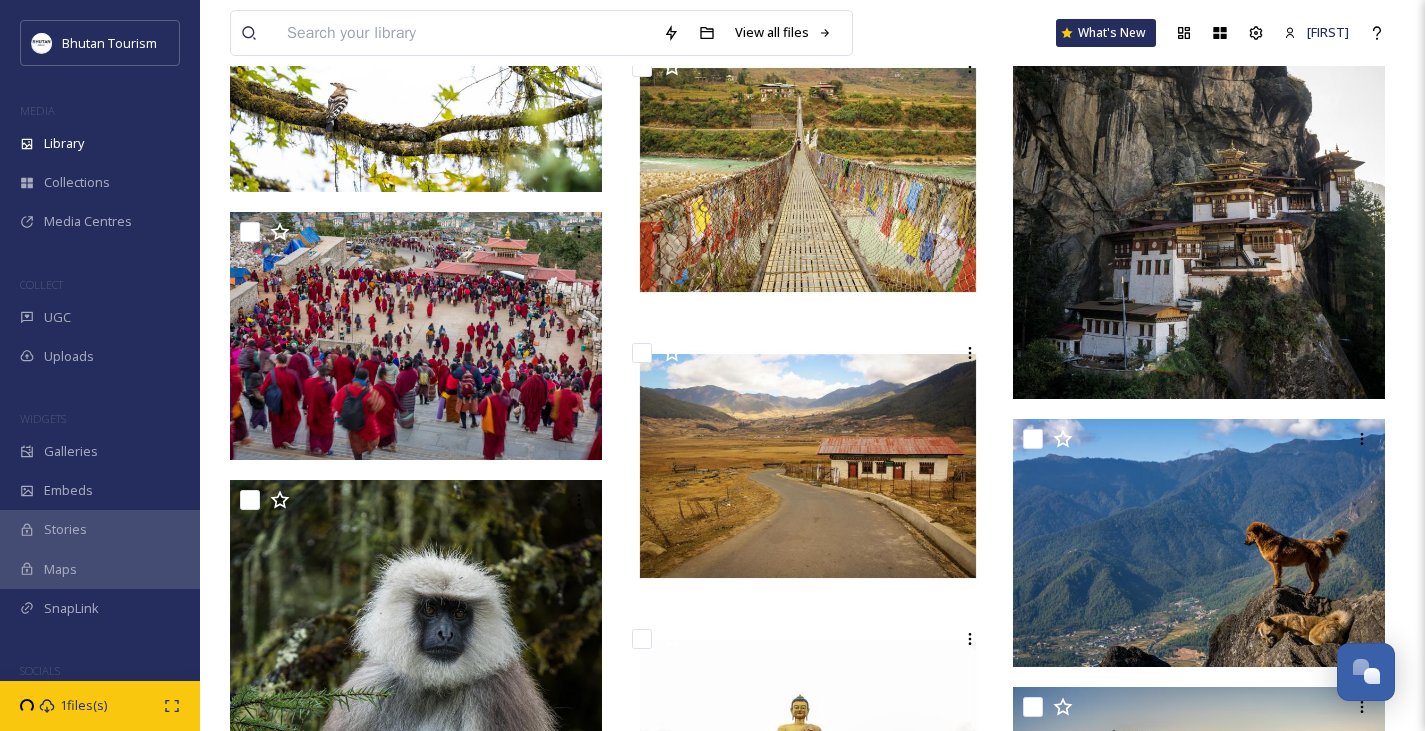 scroll, scrollTop: 24299, scrollLeft: 0, axis: vertical 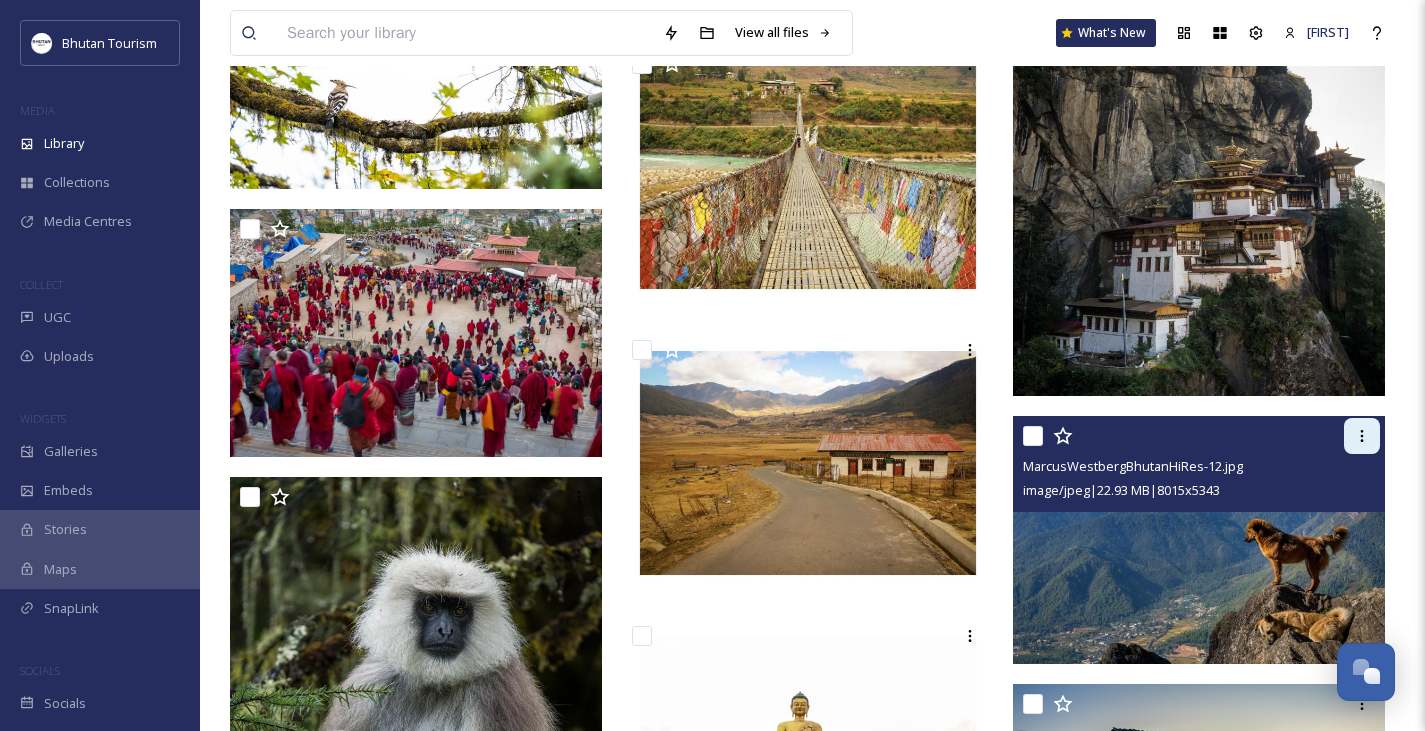 click 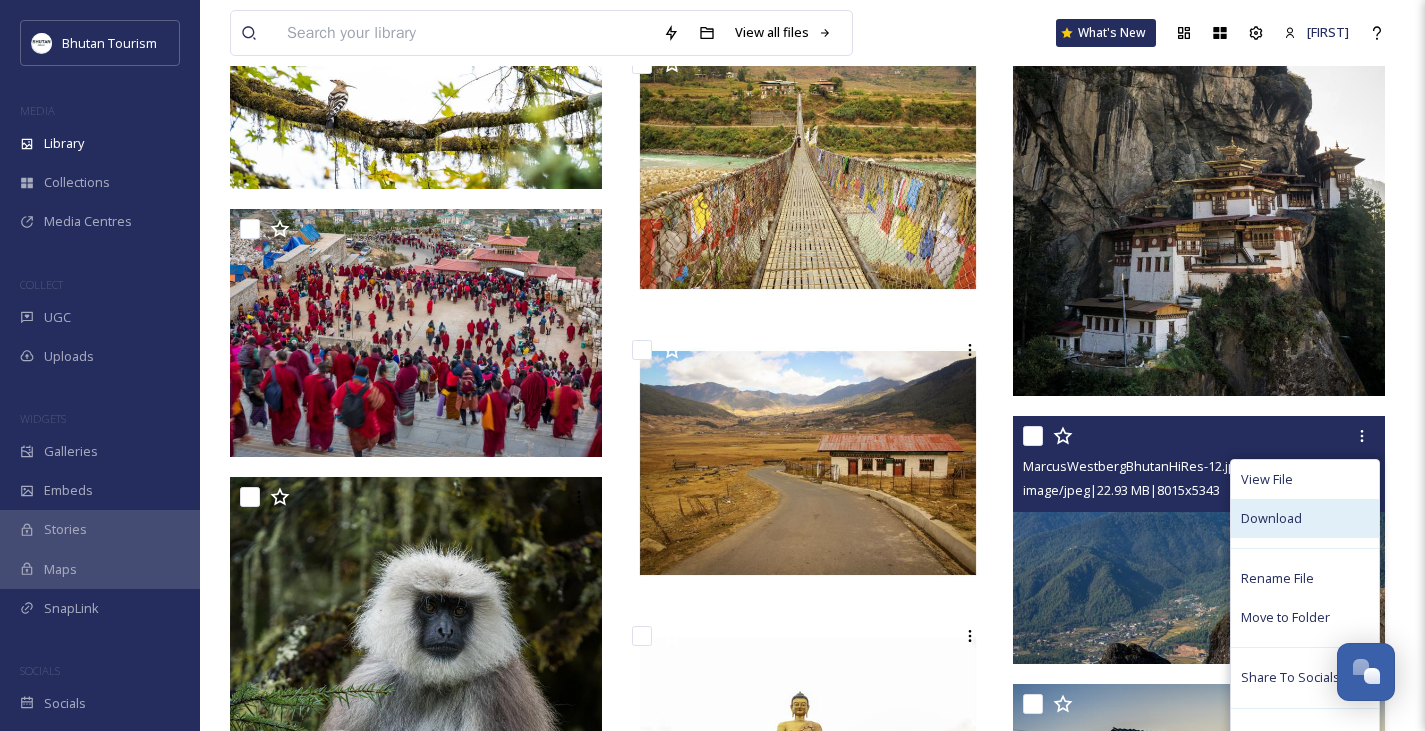 click on "Download" at bounding box center (1271, 518) 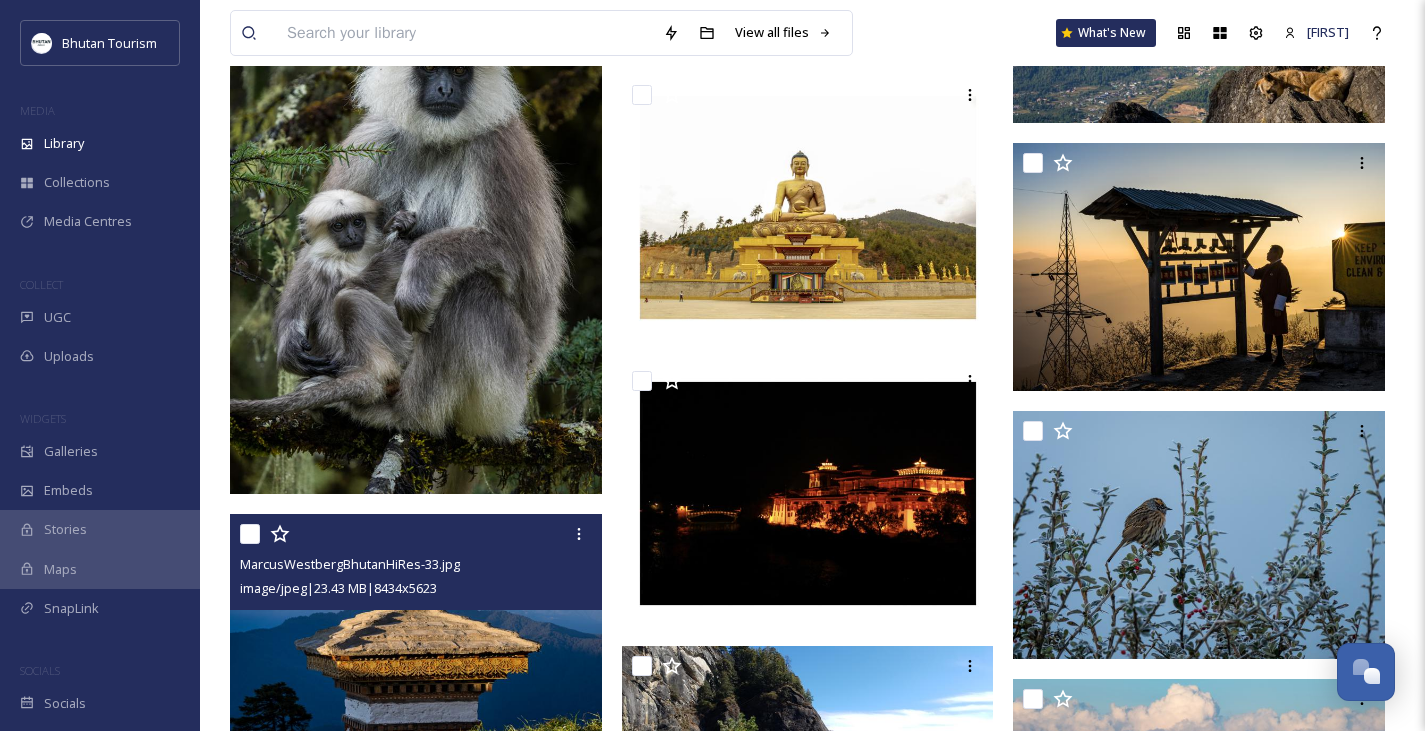 scroll, scrollTop: 25011, scrollLeft: 0, axis: vertical 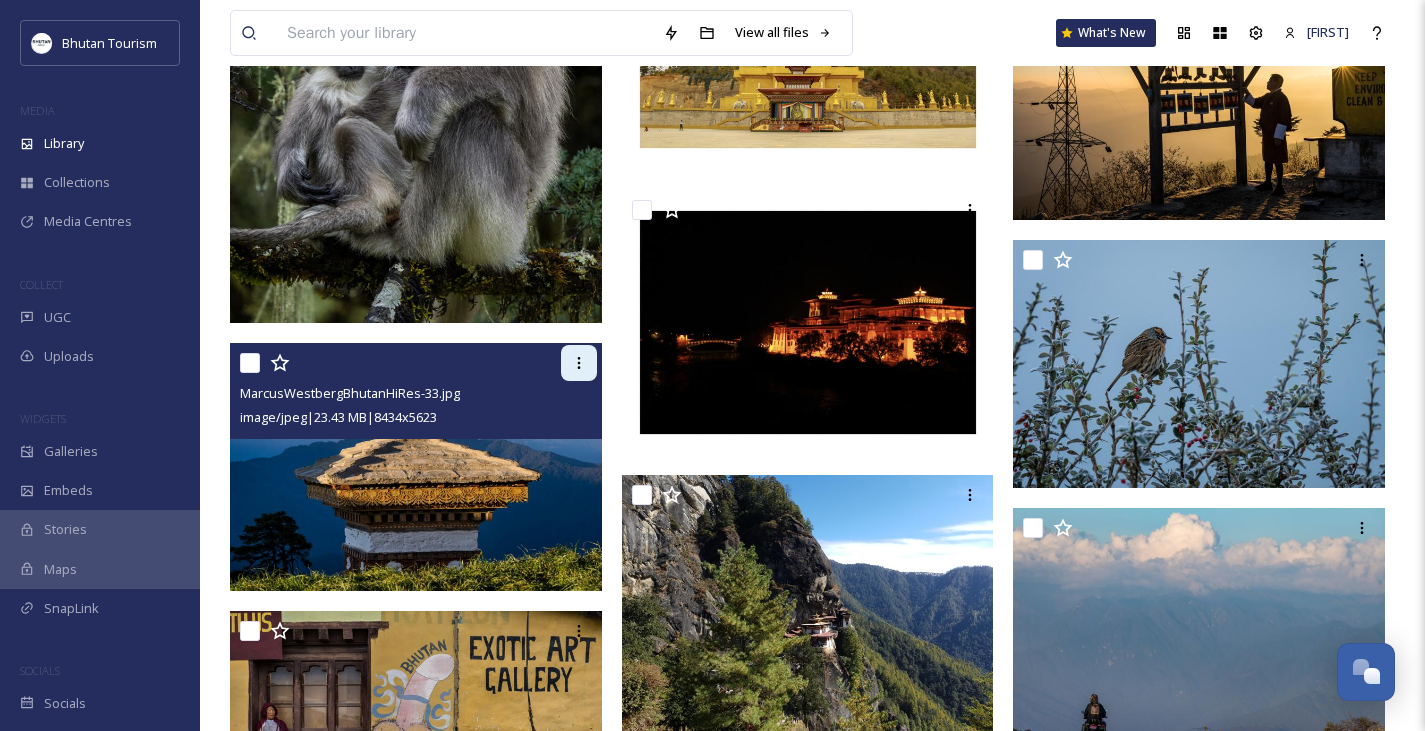 click 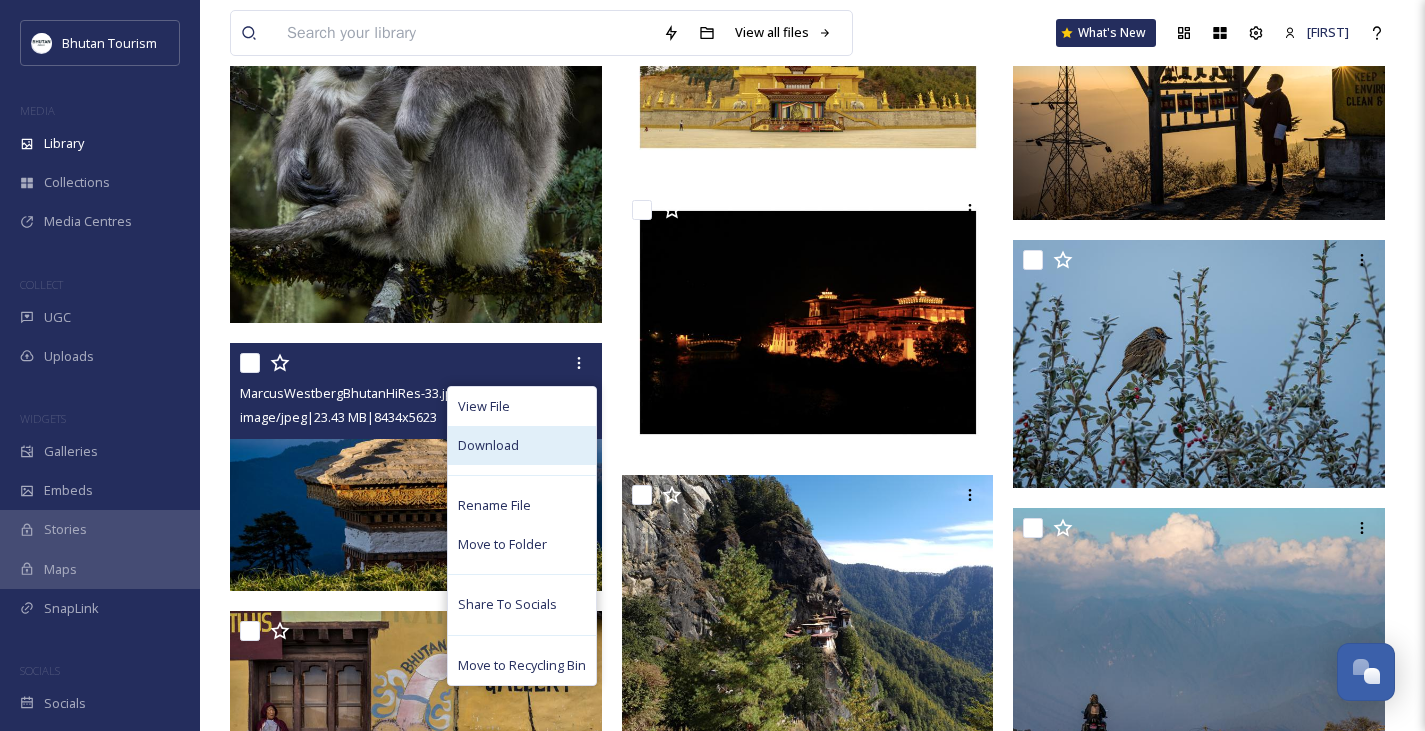 click on "Download" at bounding box center (488, 445) 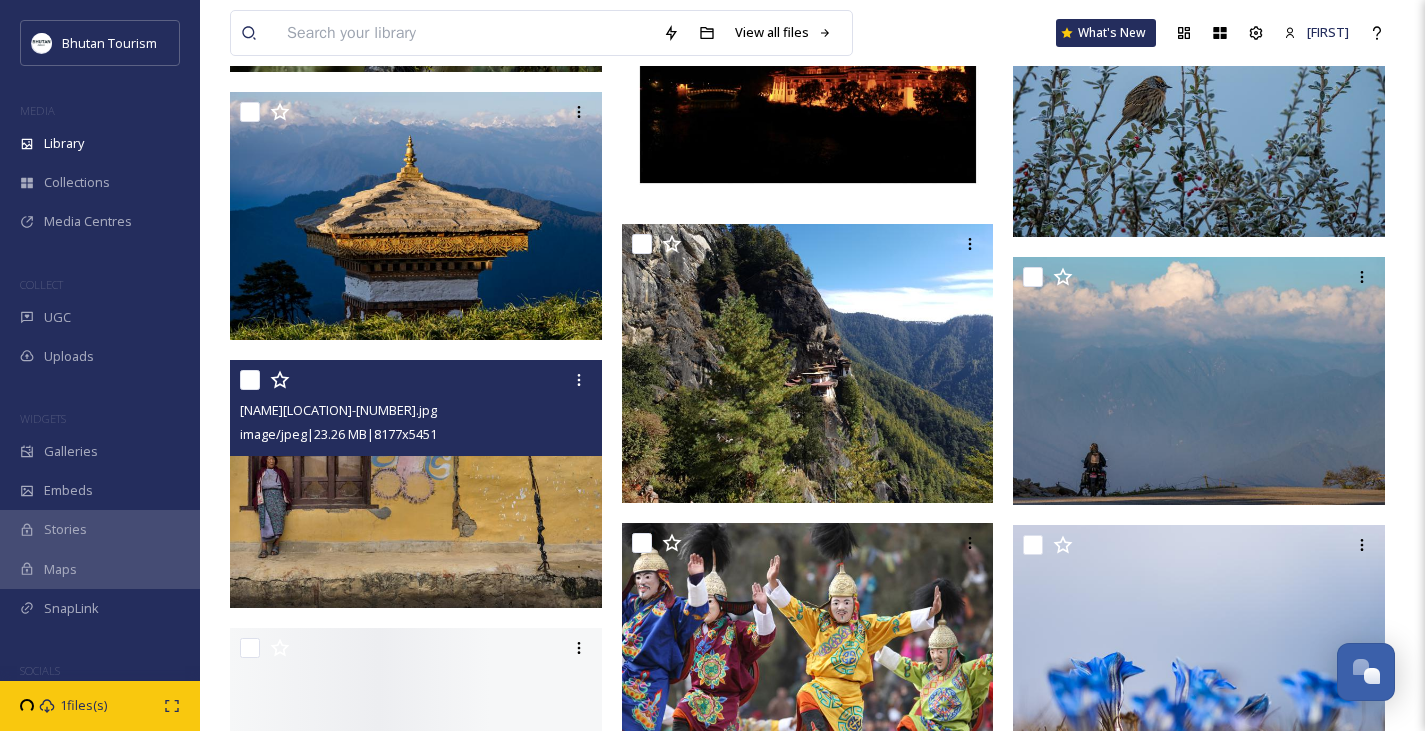 scroll, scrollTop: 25319, scrollLeft: 0, axis: vertical 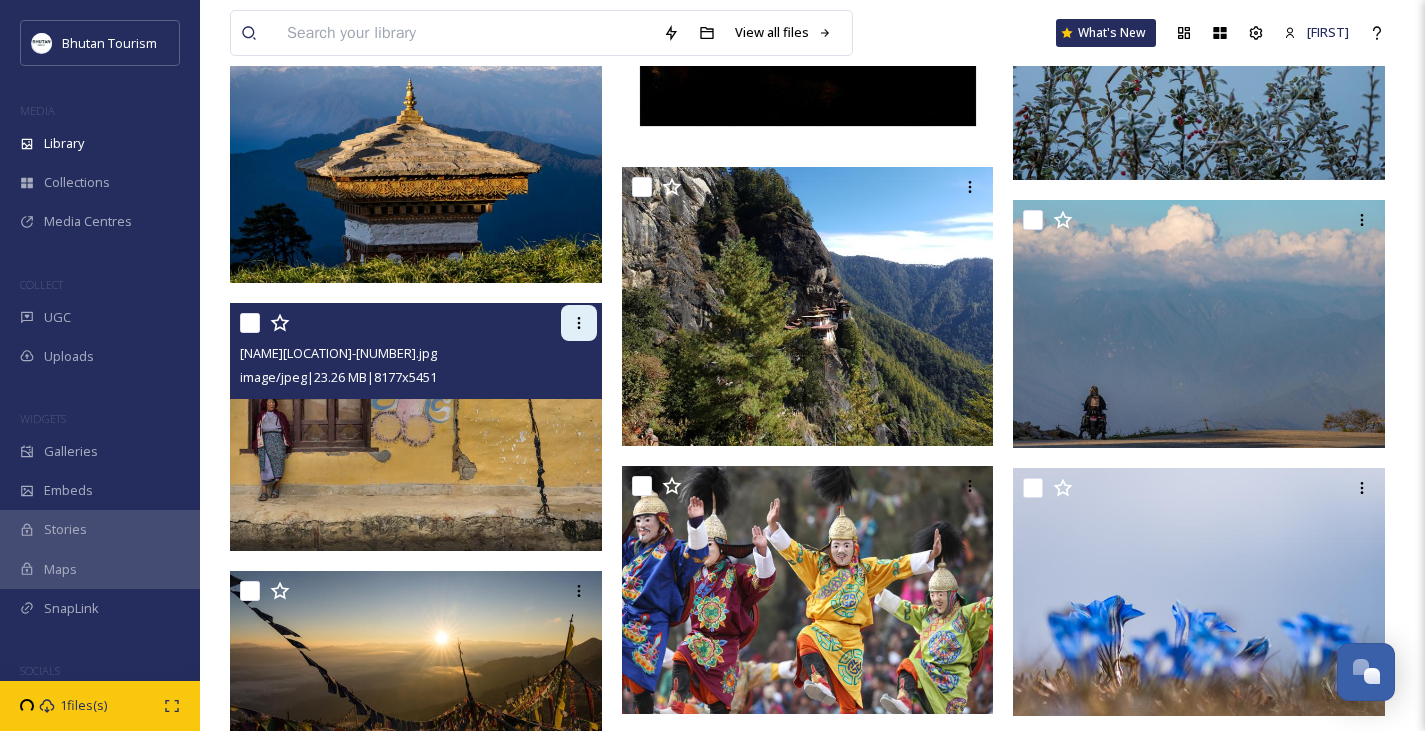 click 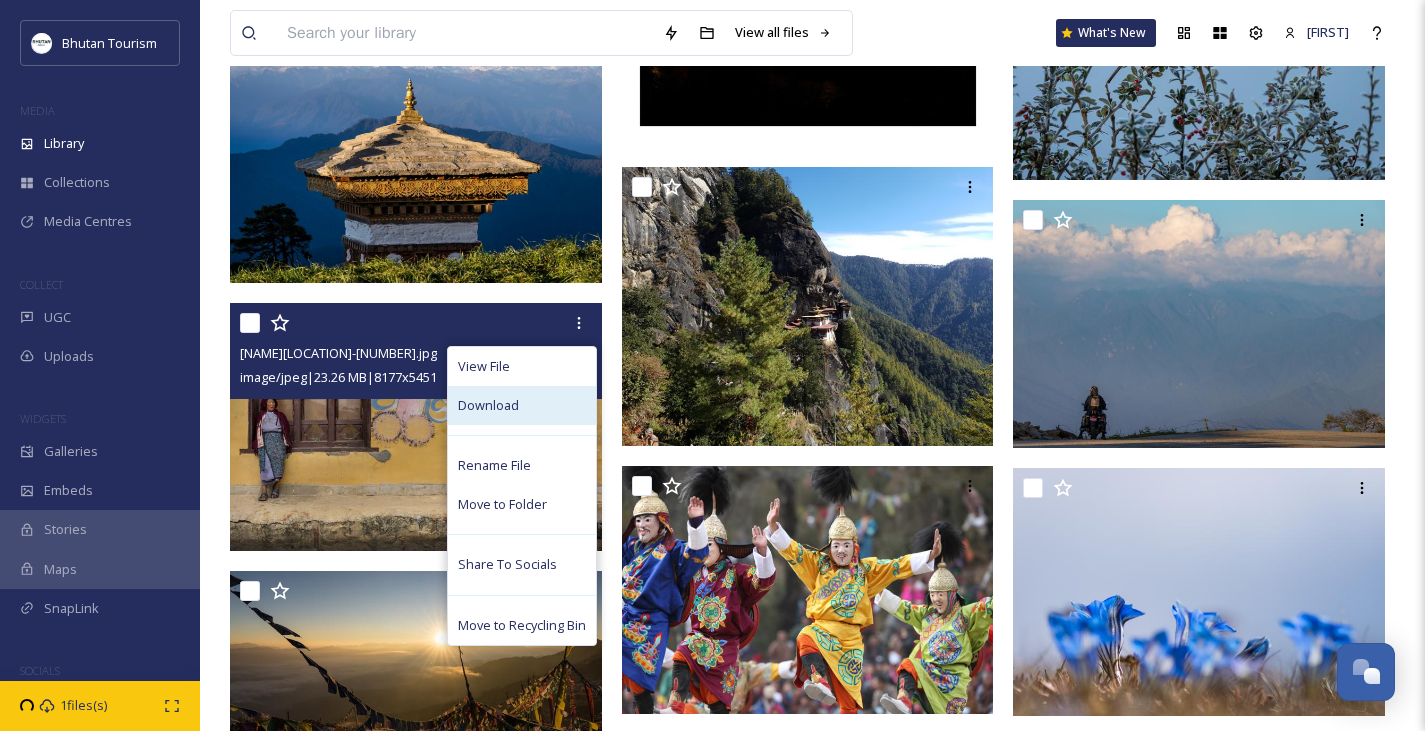 click on "Download" at bounding box center (488, 405) 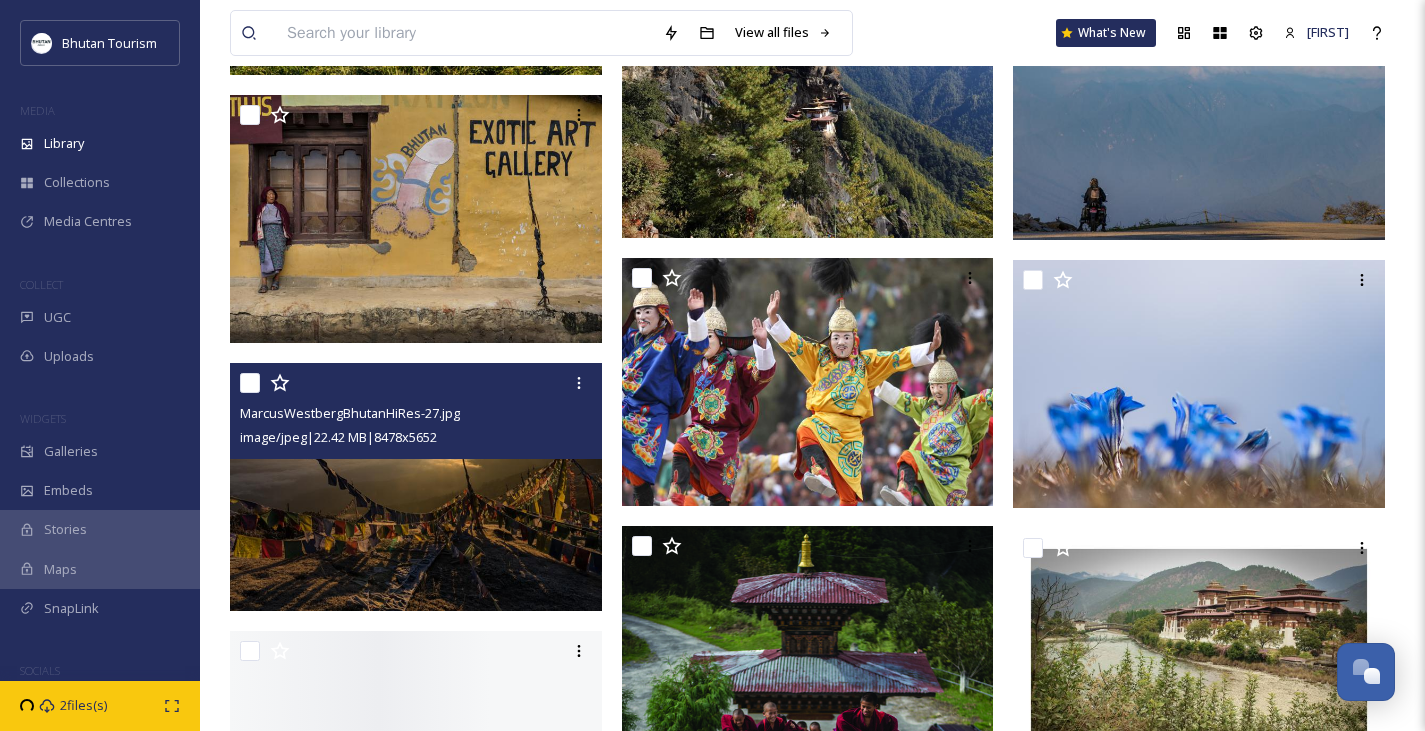 scroll, scrollTop: 25622, scrollLeft: 0, axis: vertical 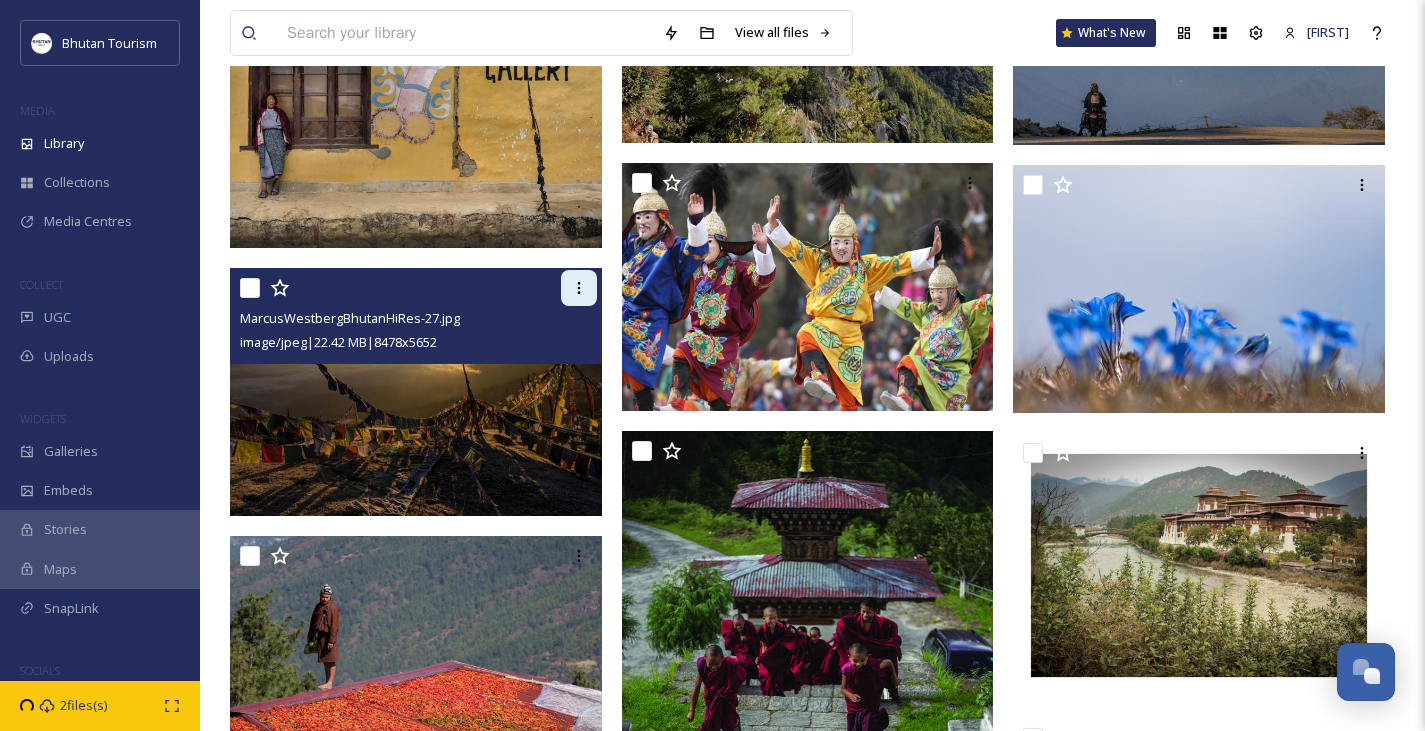 click 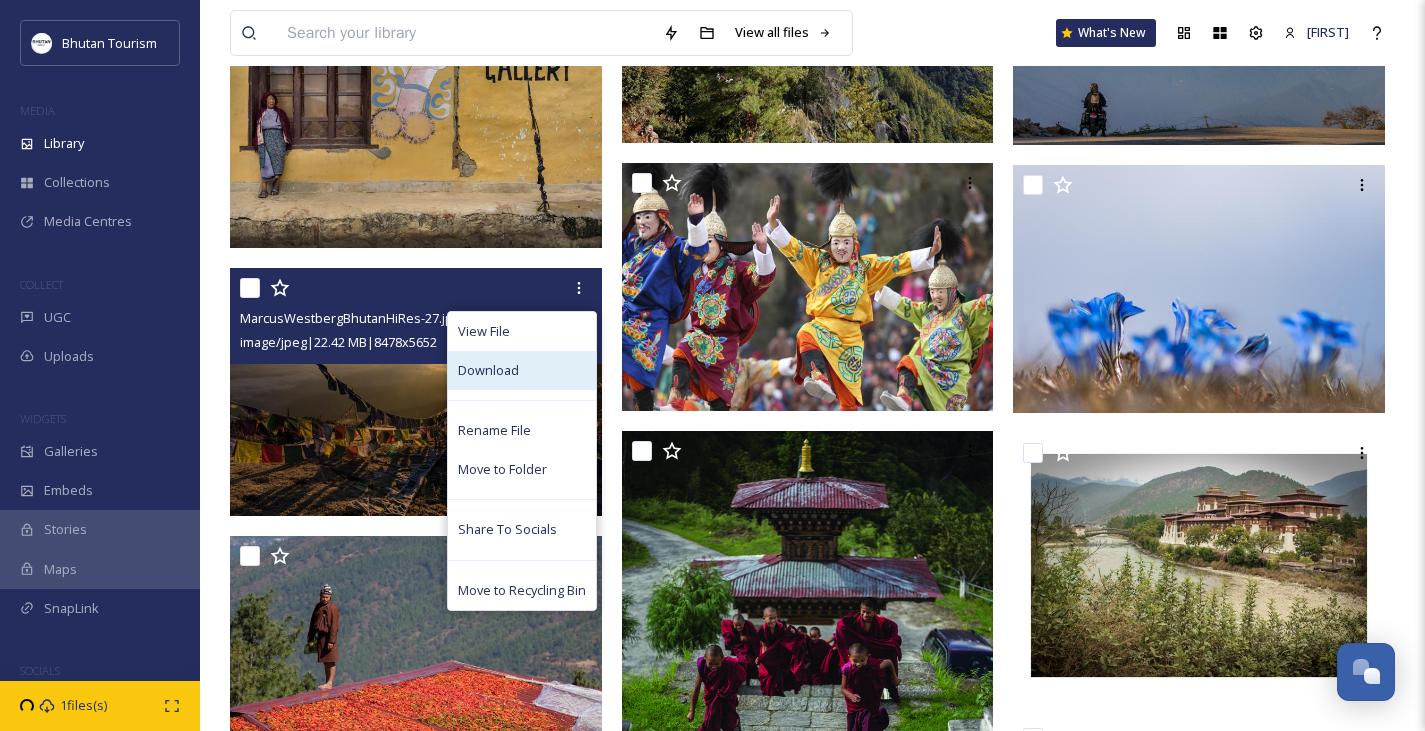 click on "Download" at bounding box center (488, 370) 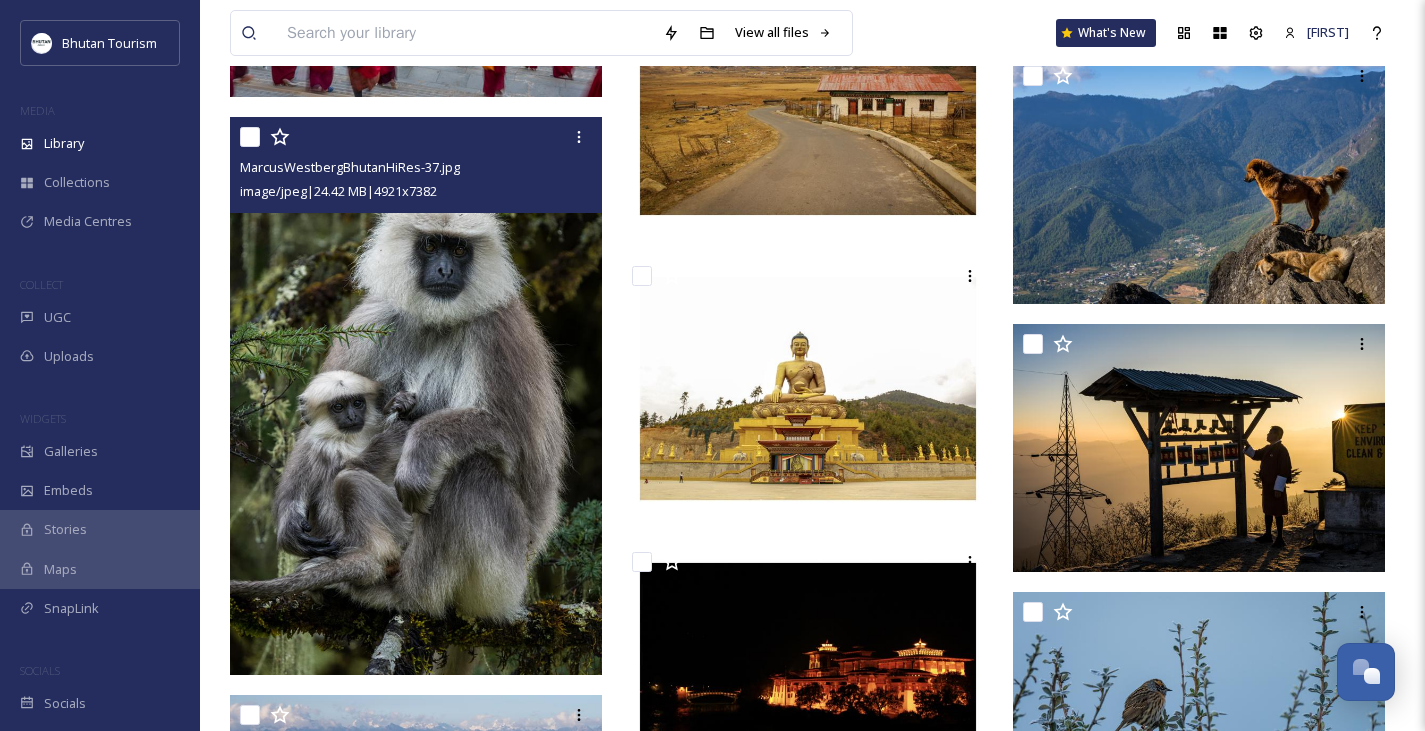 scroll, scrollTop: 24658, scrollLeft: 0, axis: vertical 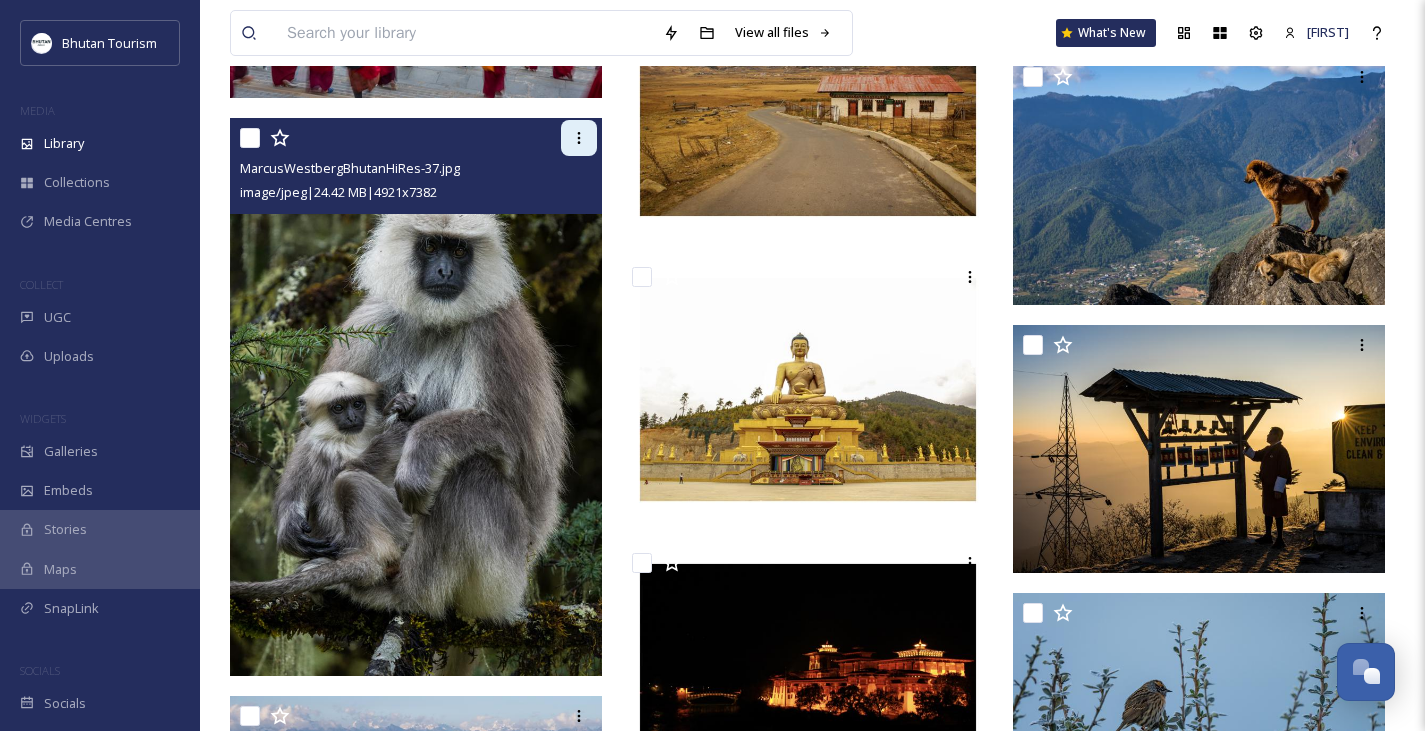 click 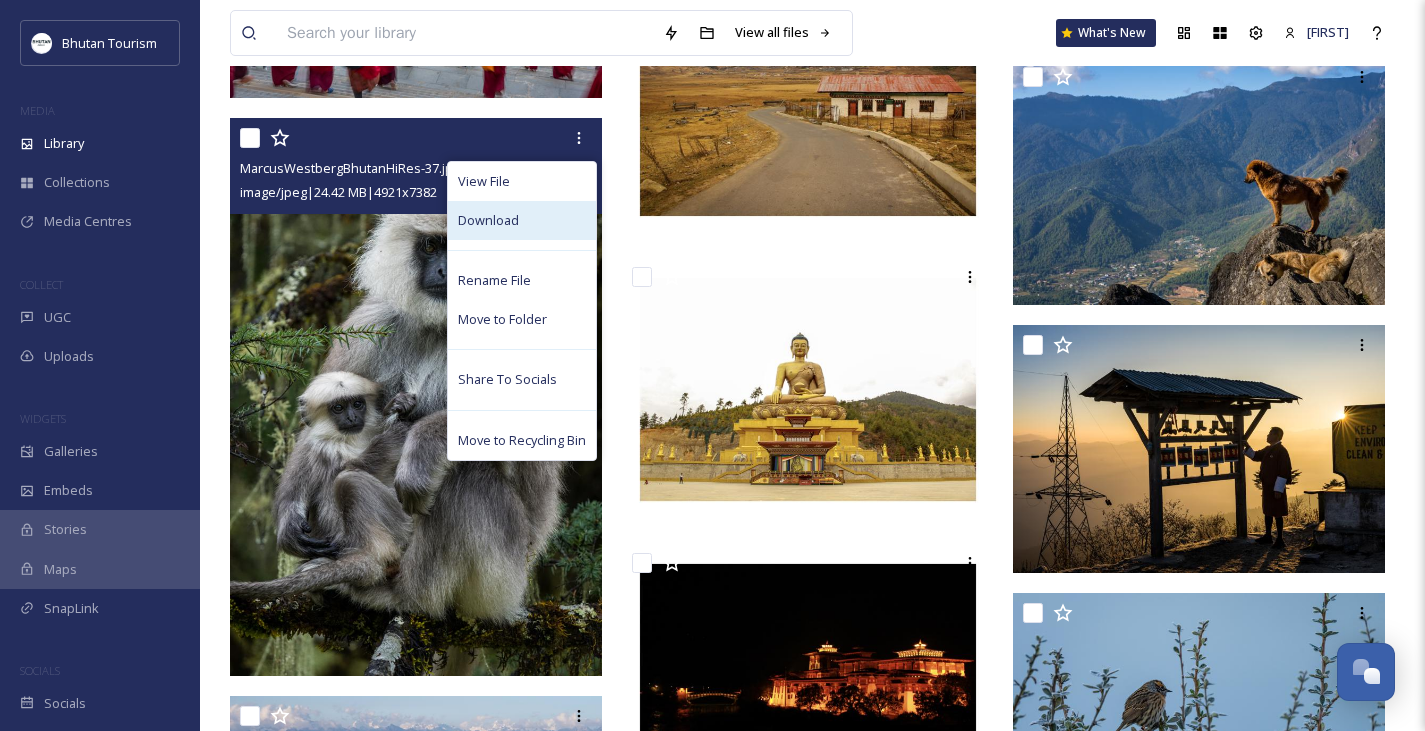 click on "Download" at bounding box center (488, 220) 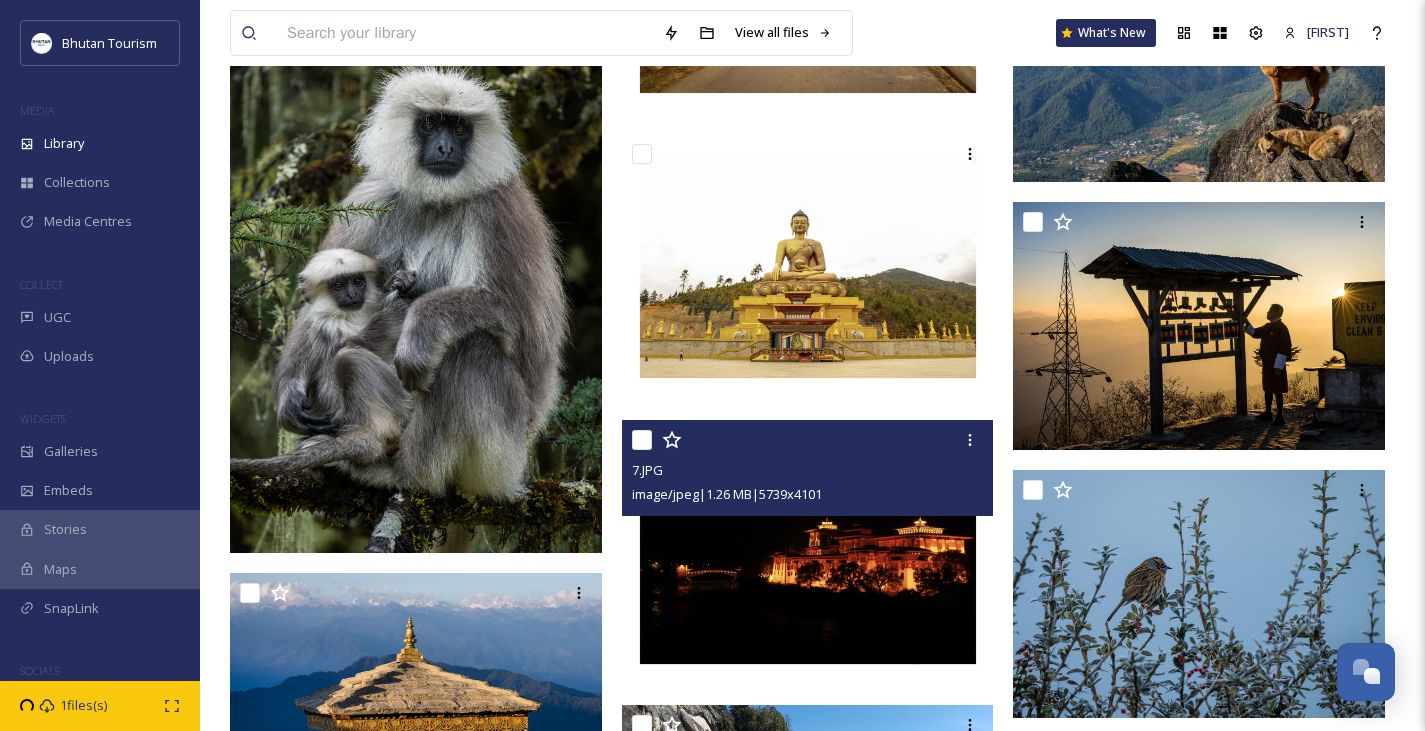 scroll, scrollTop: 24752, scrollLeft: 0, axis: vertical 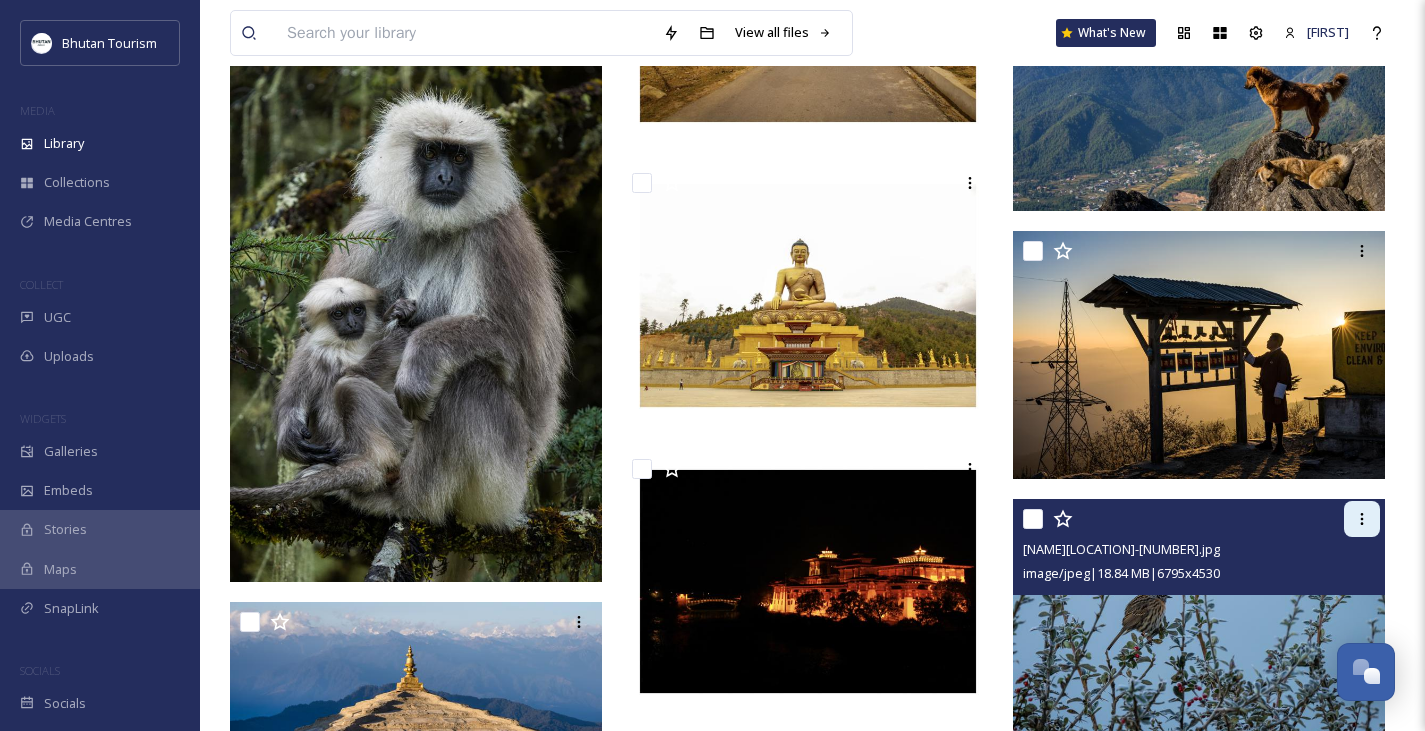 click 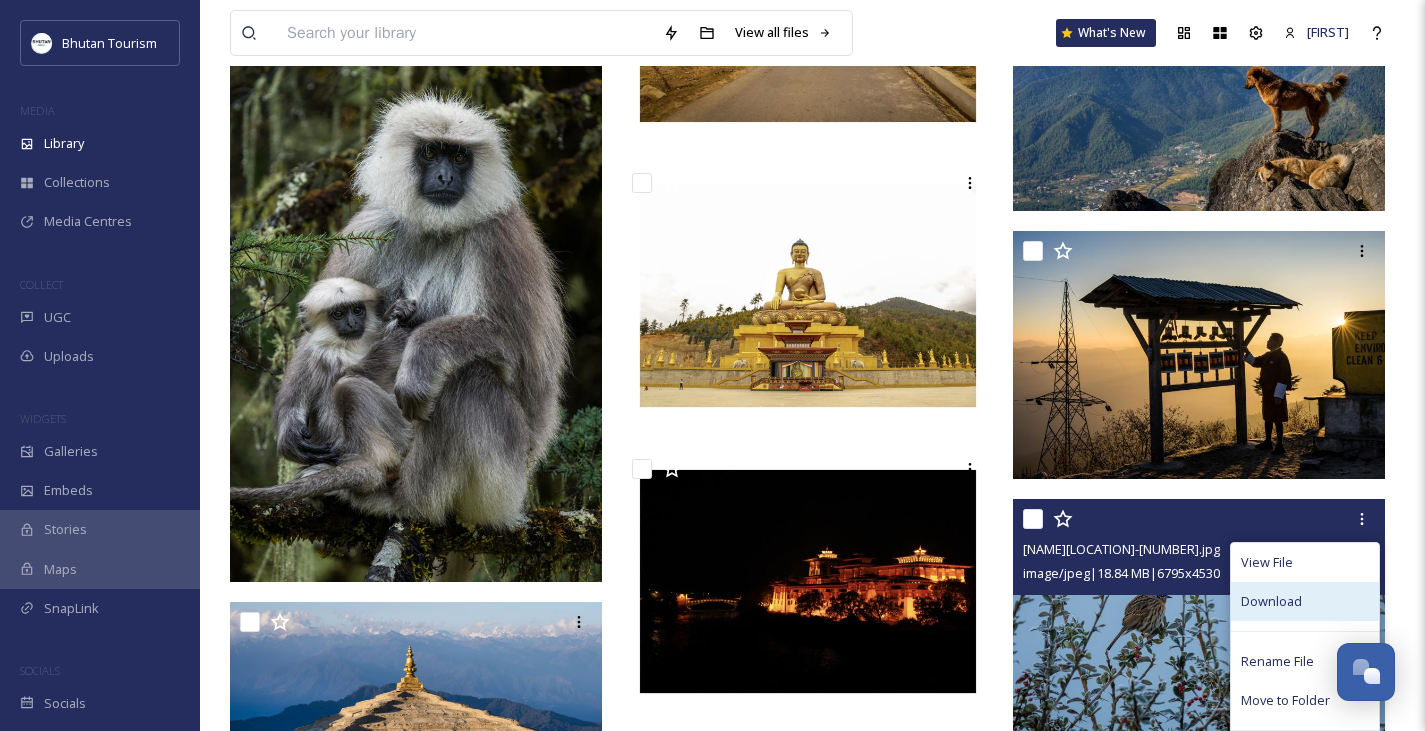 click on "Download" at bounding box center (1271, 601) 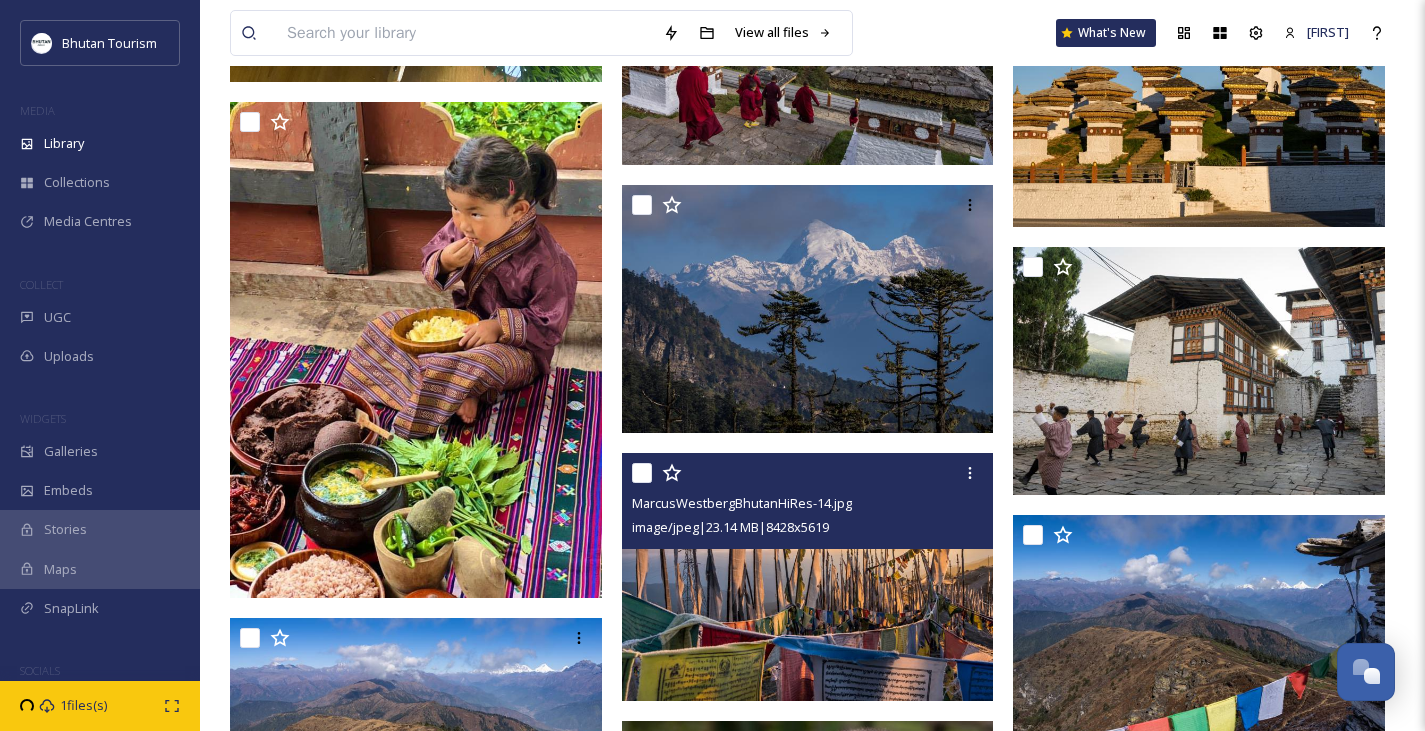 scroll, scrollTop: 22548, scrollLeft: 0, axis: vertical 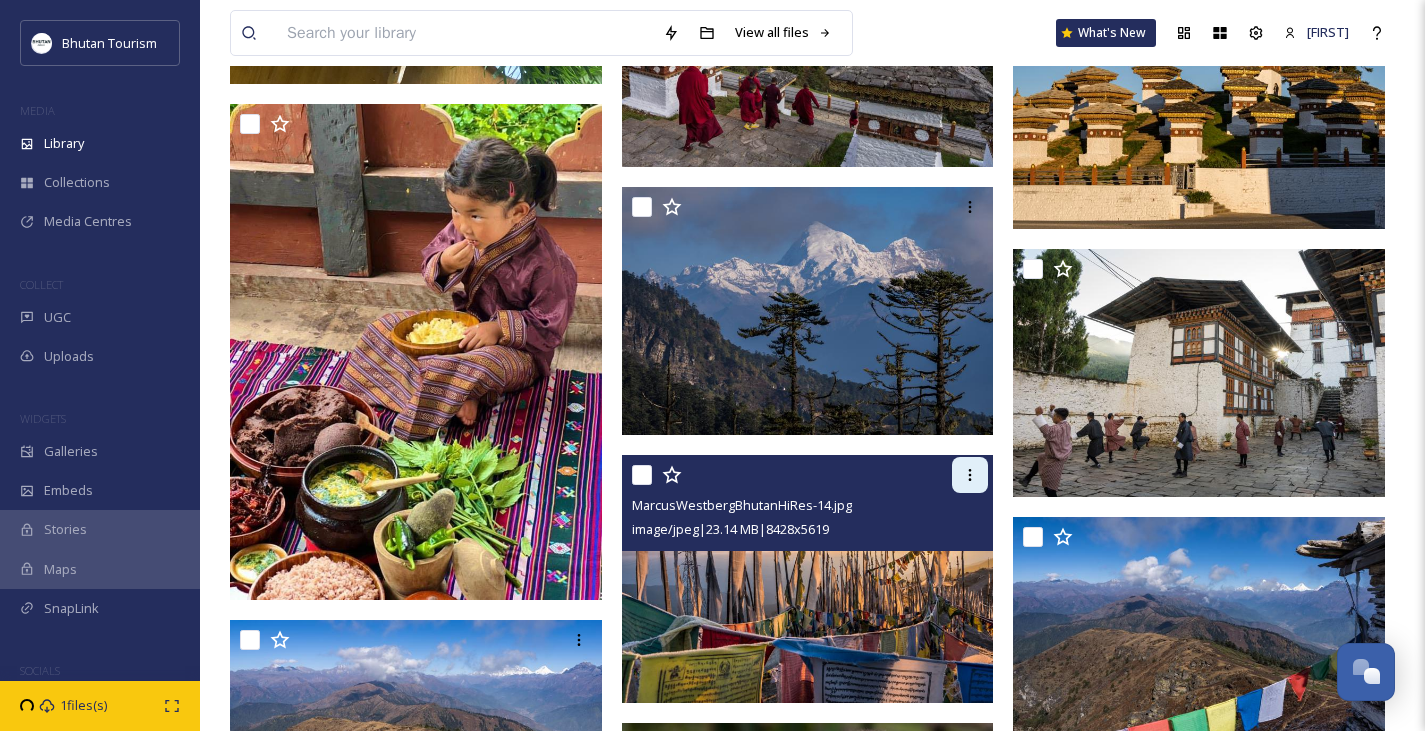 click at bounding box center (970, 475) 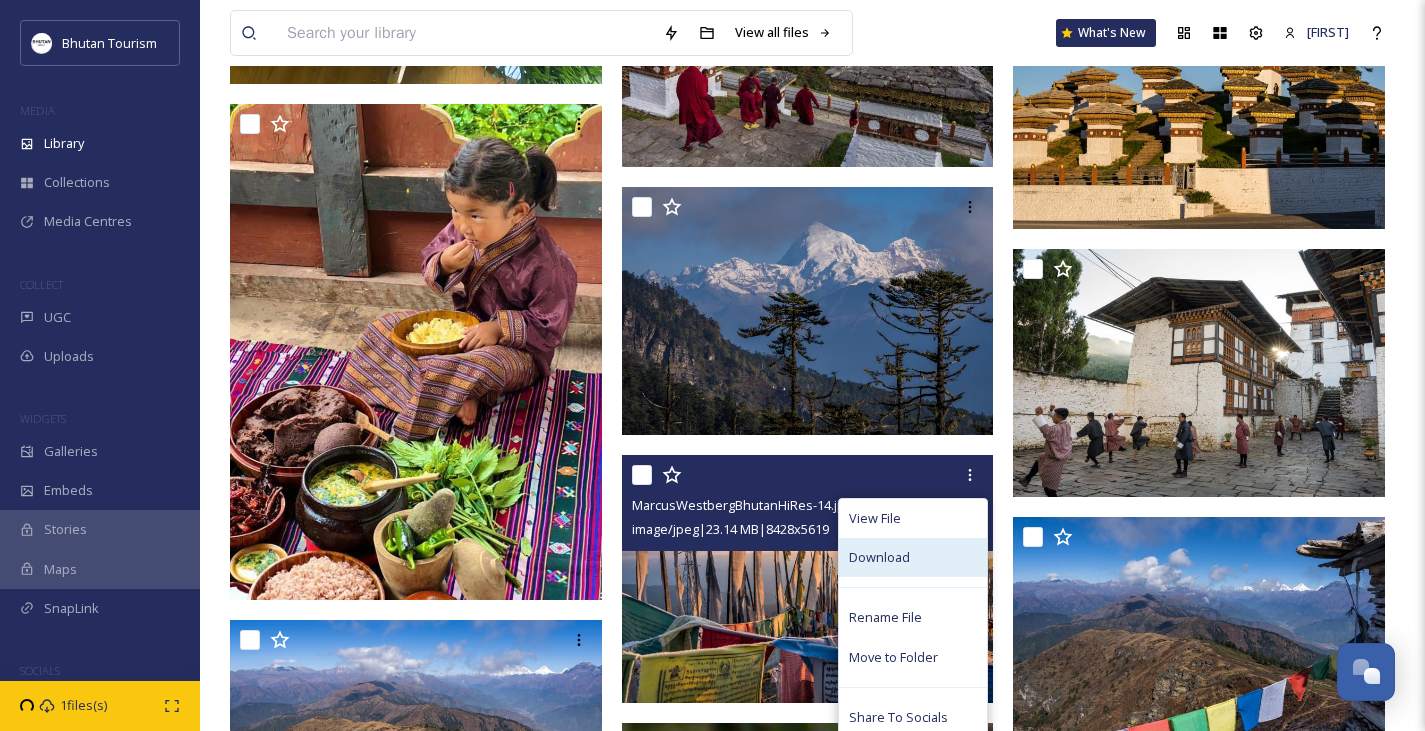 click on "Download" at bounding box center [879, 557] 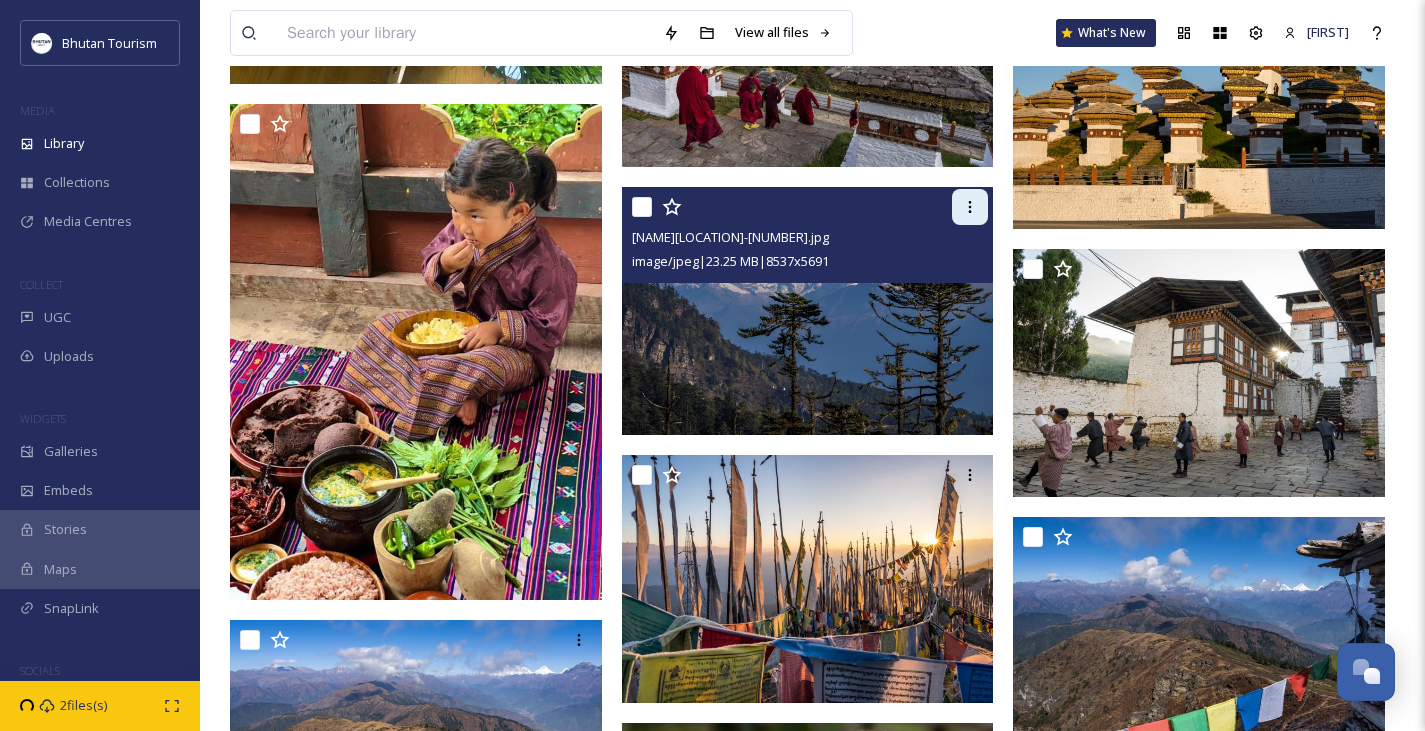 click 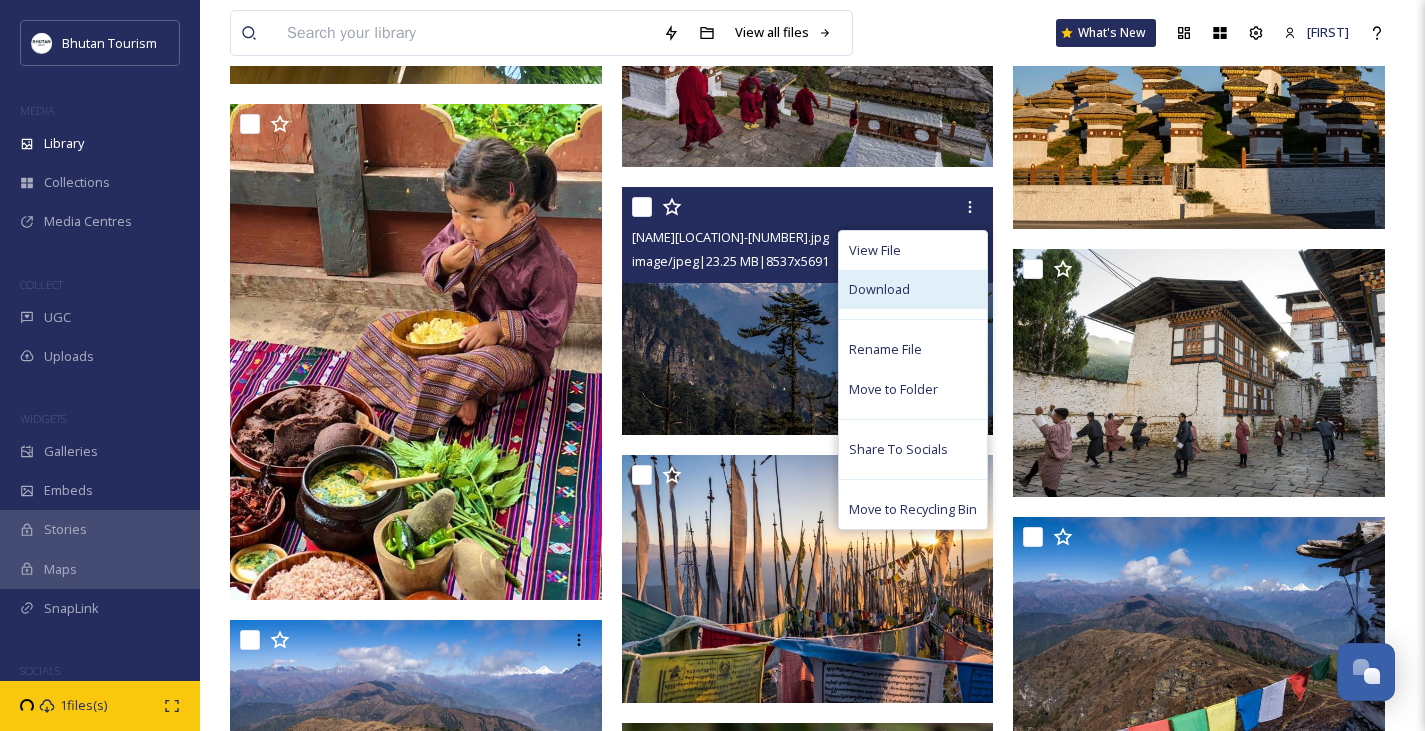 click on "Download" at bounding box center [879, 289] 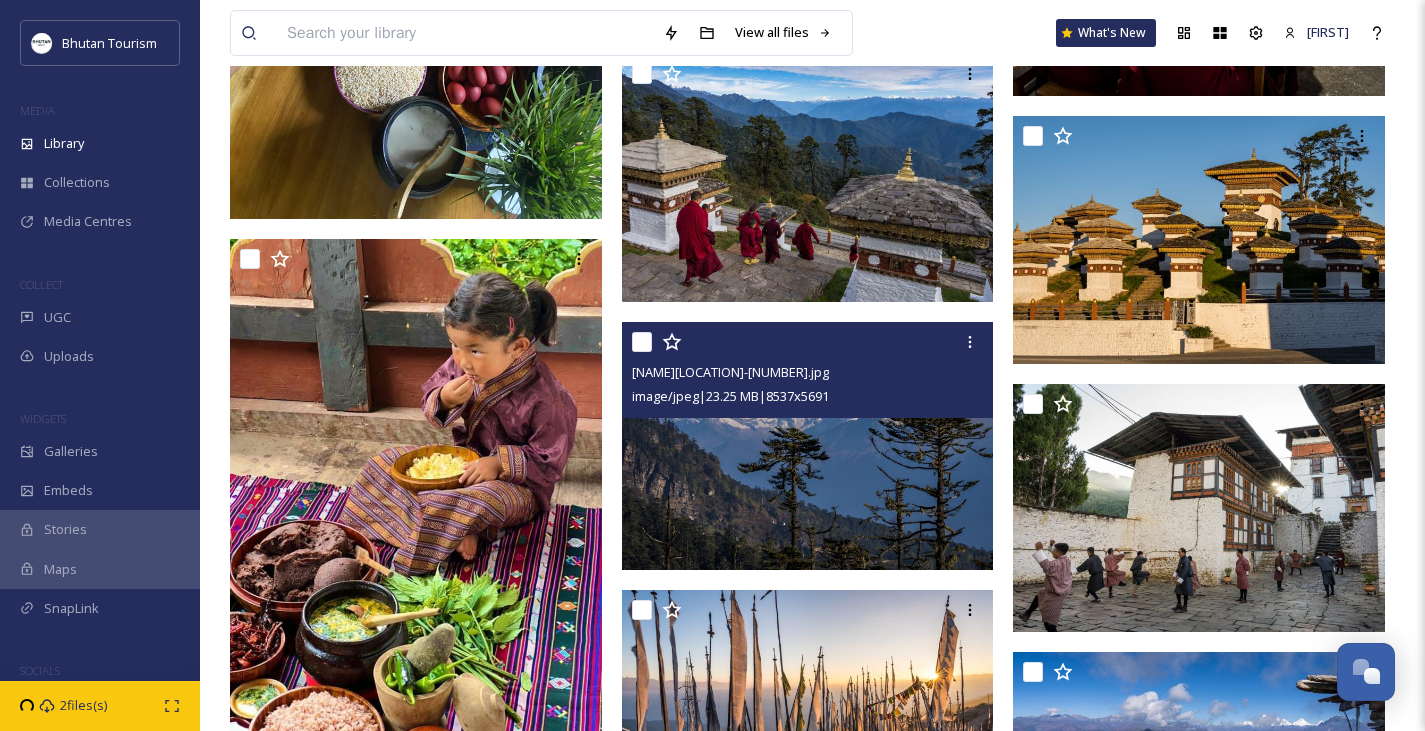 scroll, scrollTop: 22380, scrollLeft: 0, axis: vertical 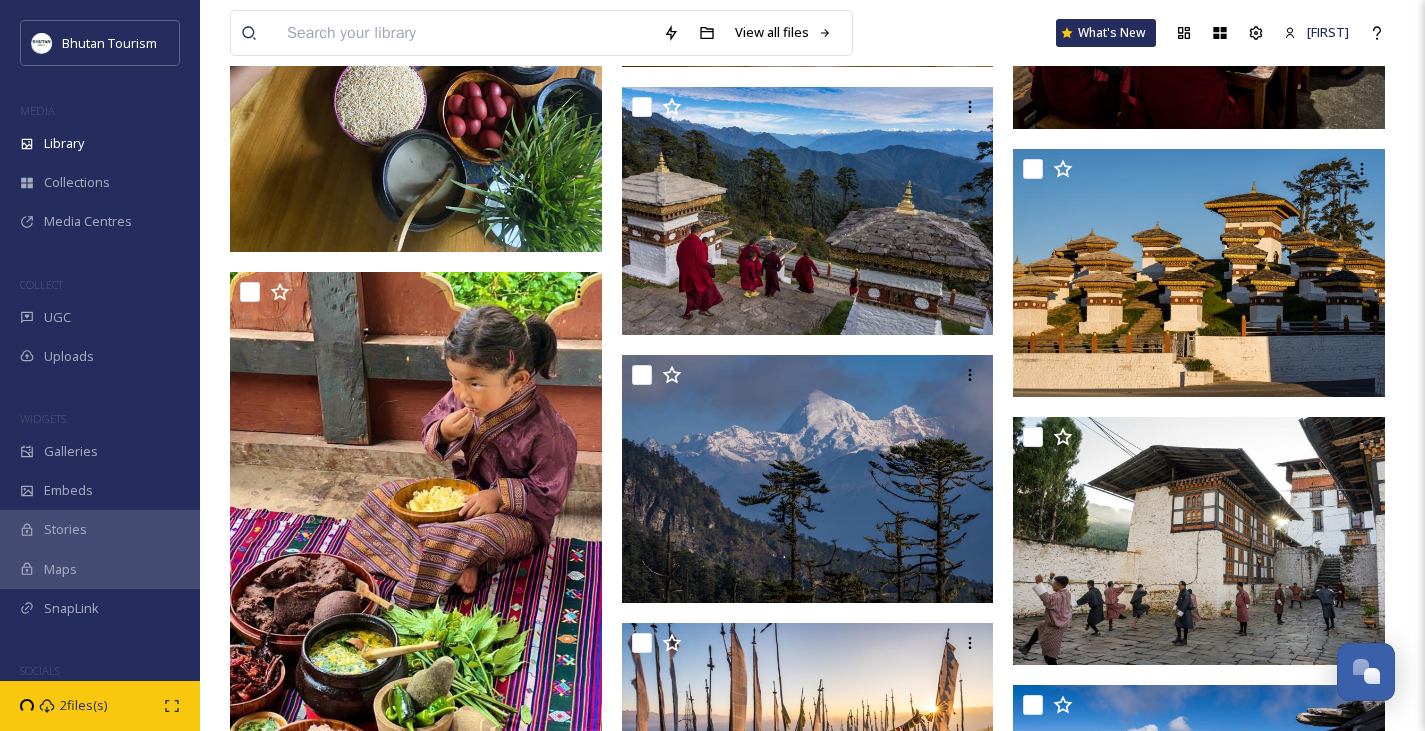 click on "View all files What's New [FIRST] Library Organise New Root A_General Bhutan Images Your Selections There is nothing here. [NUMBER] file s Filters Date Created Select all You've reached the end" at bounding box center [812, 1803] 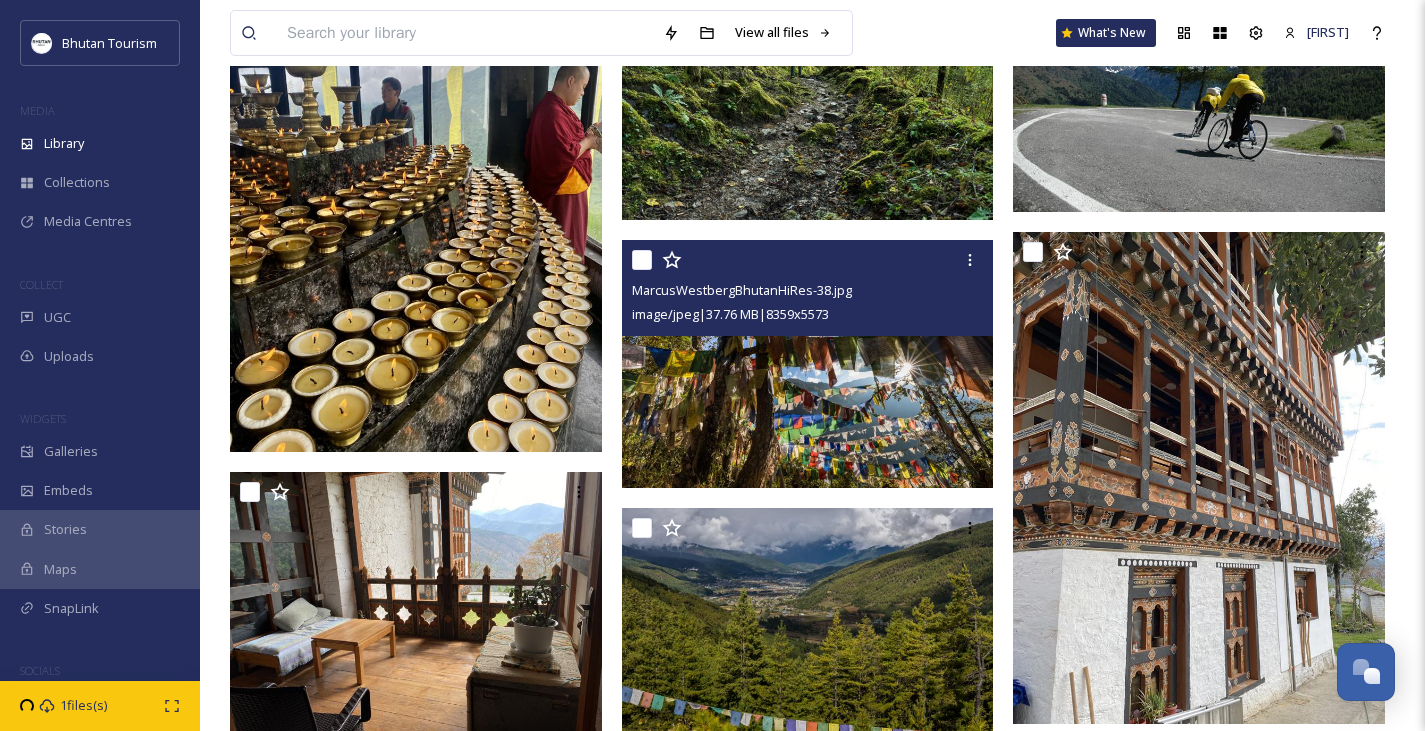 scroll, scrollTop: 20618, scrollLeft: 0, axis: vertical 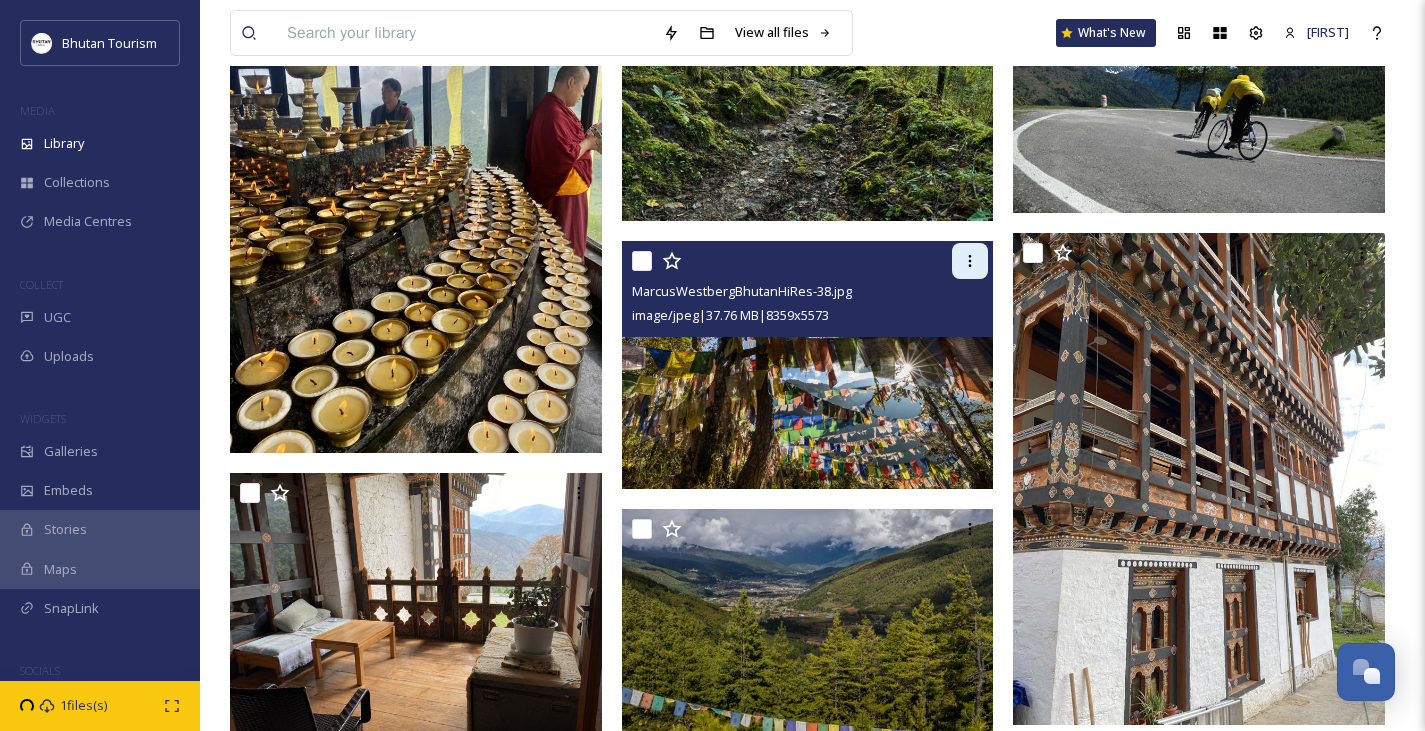 click 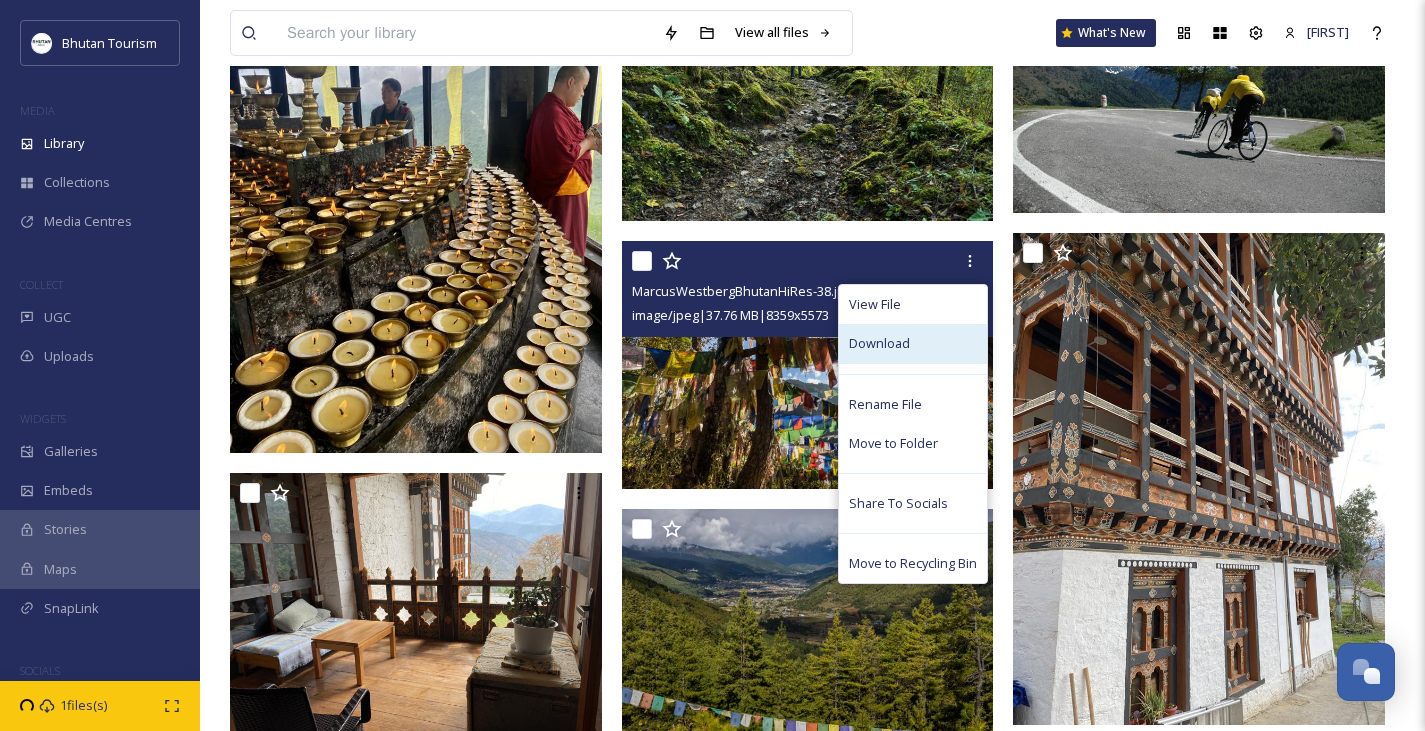 click on "Download" at bounding box center [879, 343] 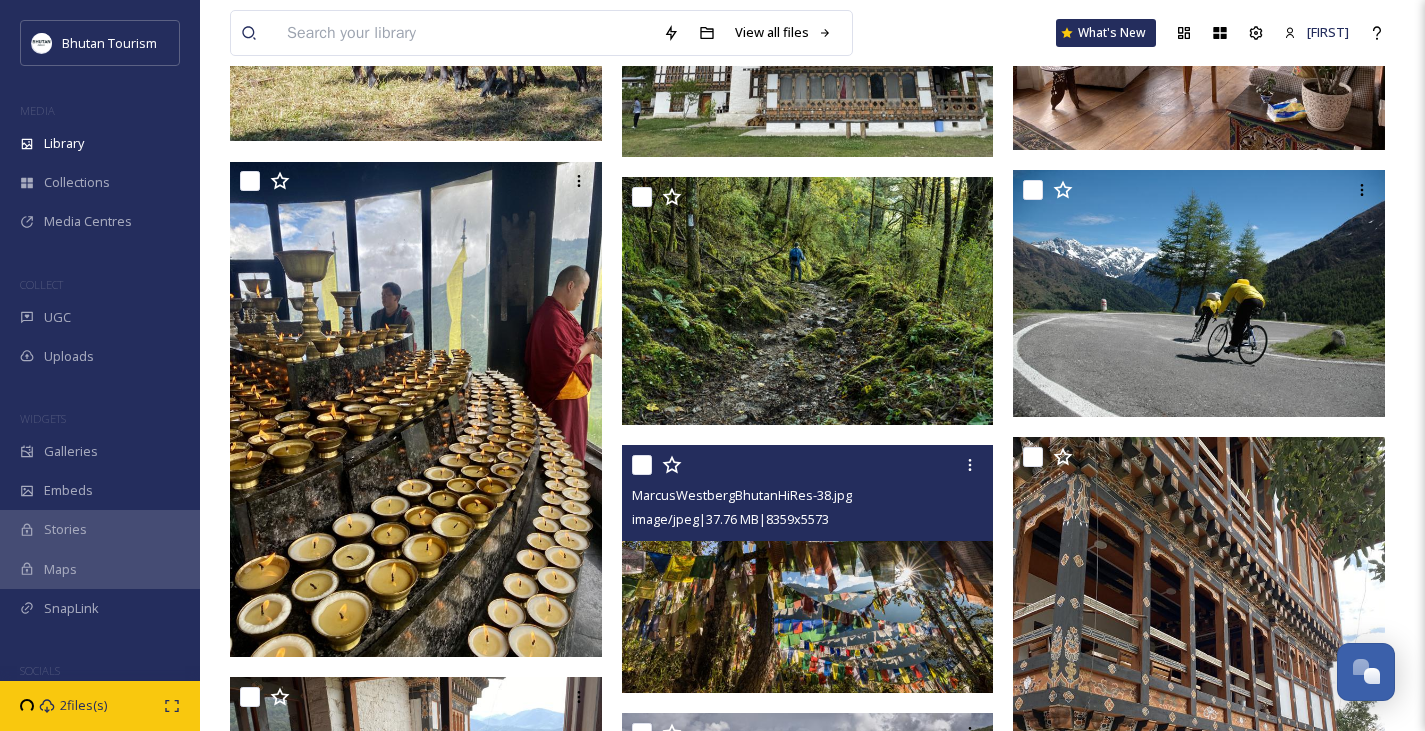 scroll, scrollTop: 20362, scrollLeft: 0, axis: vertical 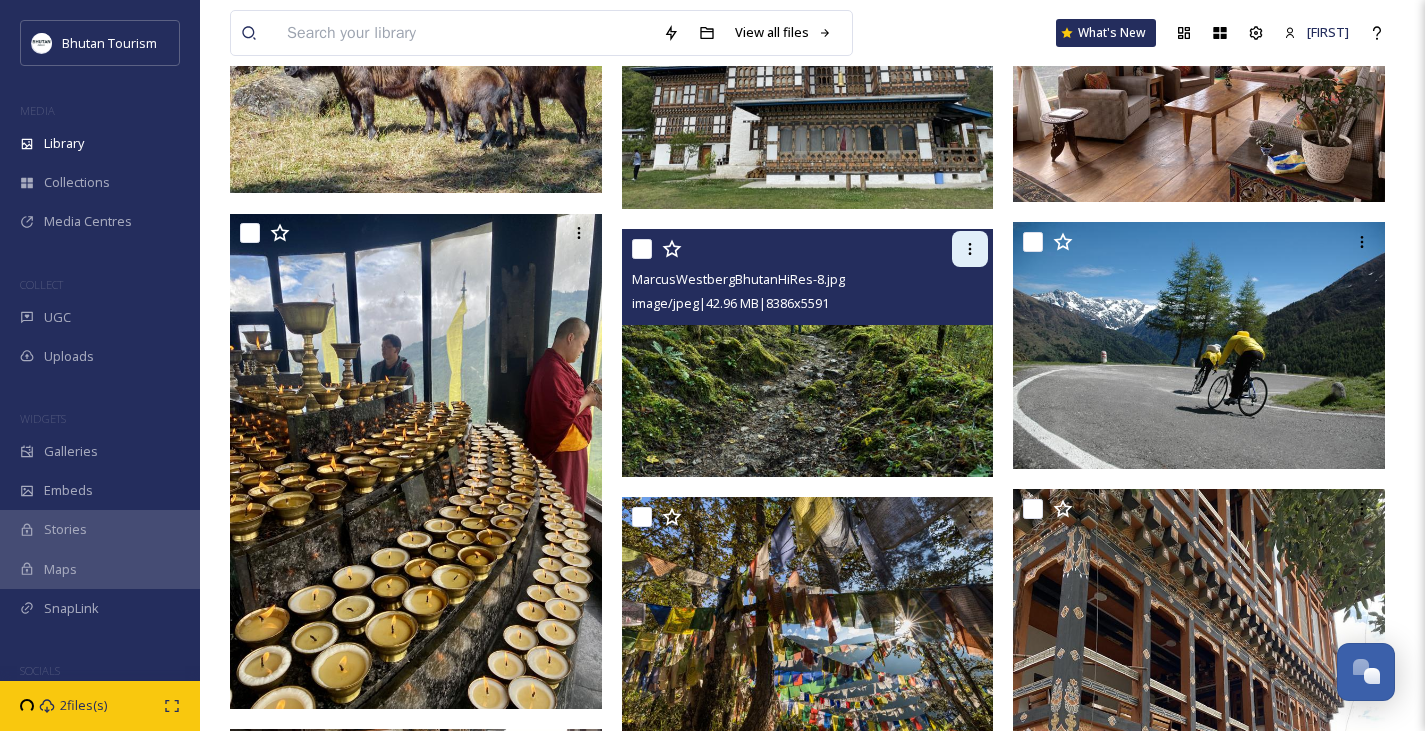 click 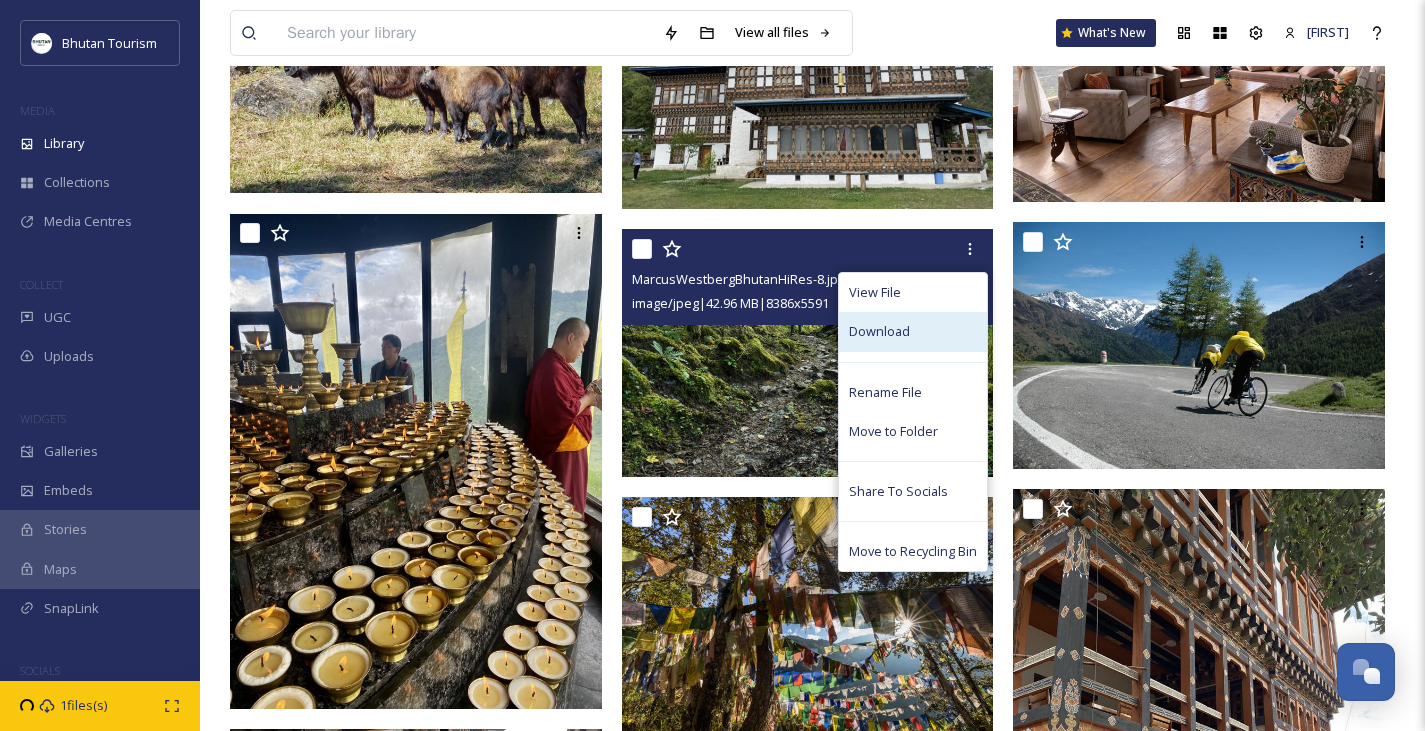 click on "Download" at bounding box center (879, 331) 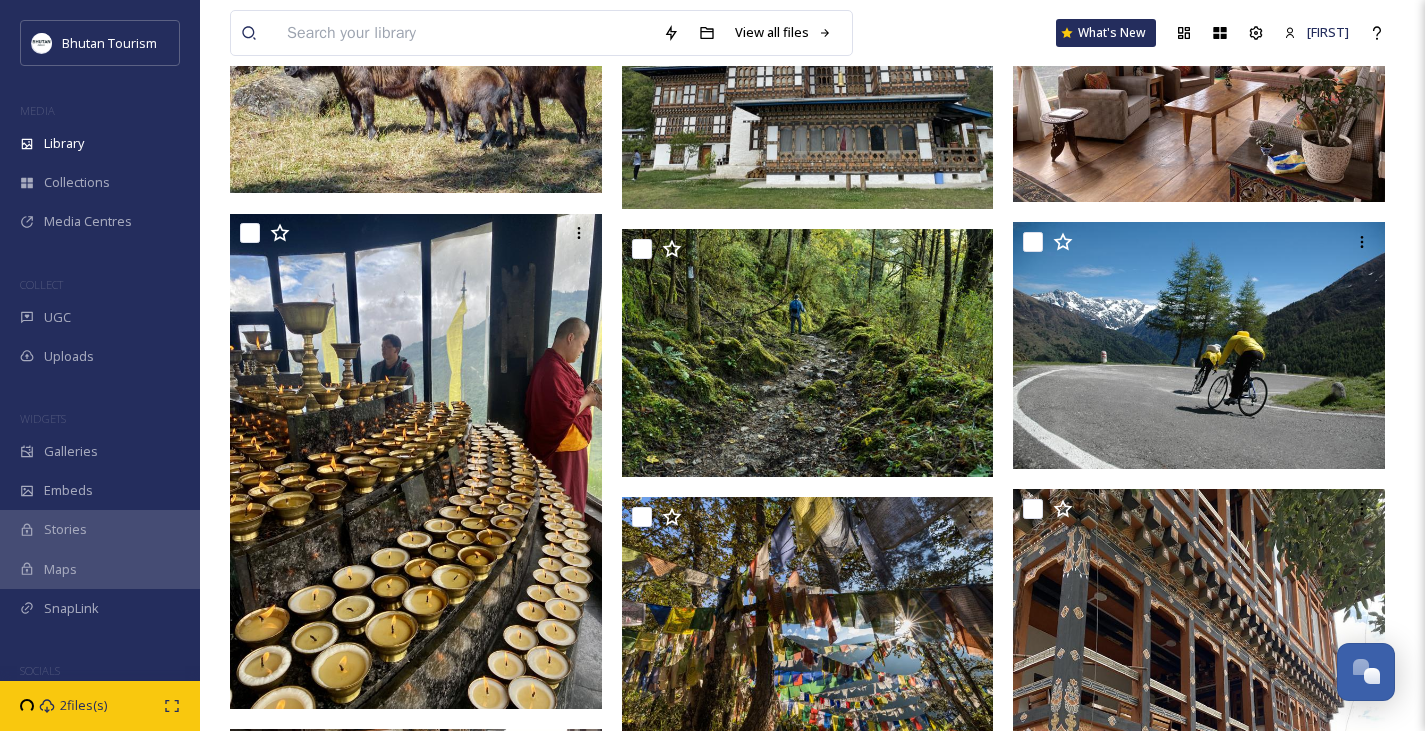 click at bounding box center [1204, 3946] 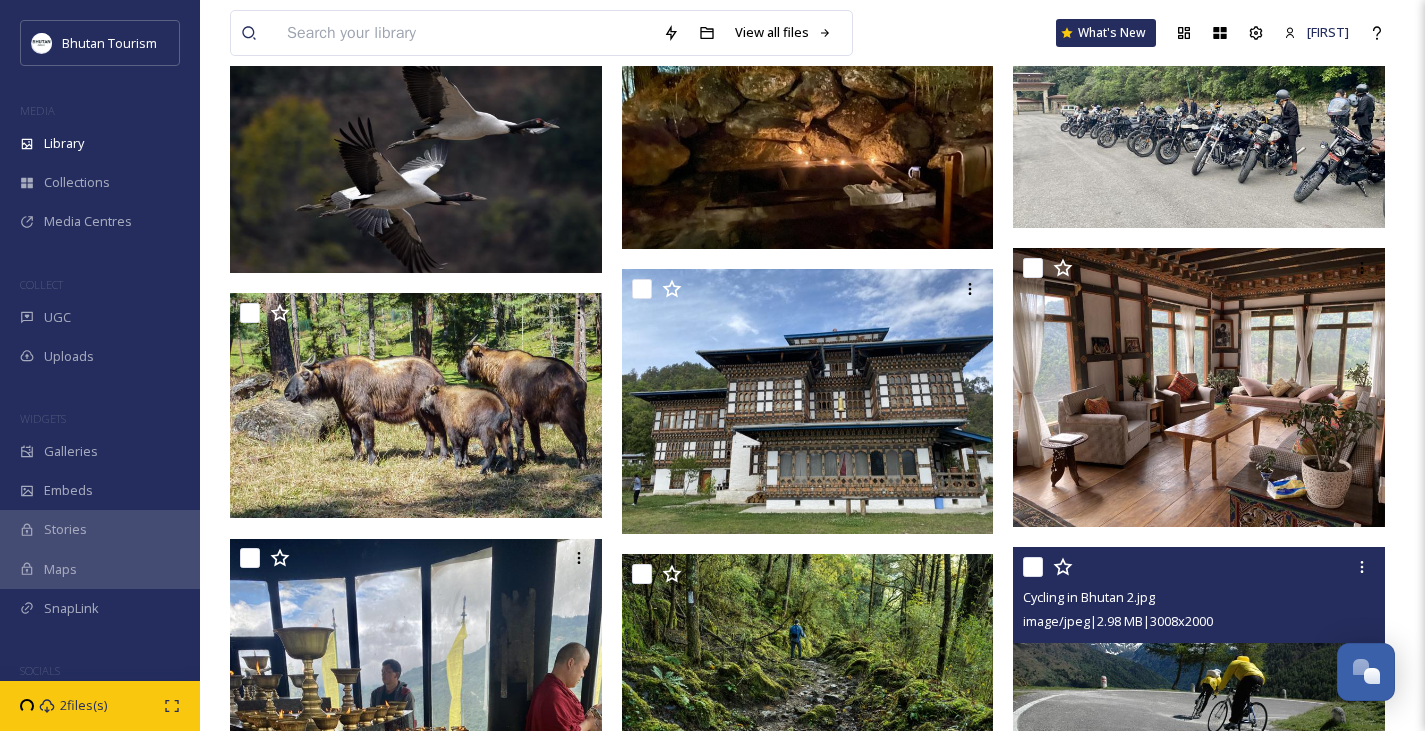 scroll, scrollTop: 20034, scrollLeft: 0, axis: vertical 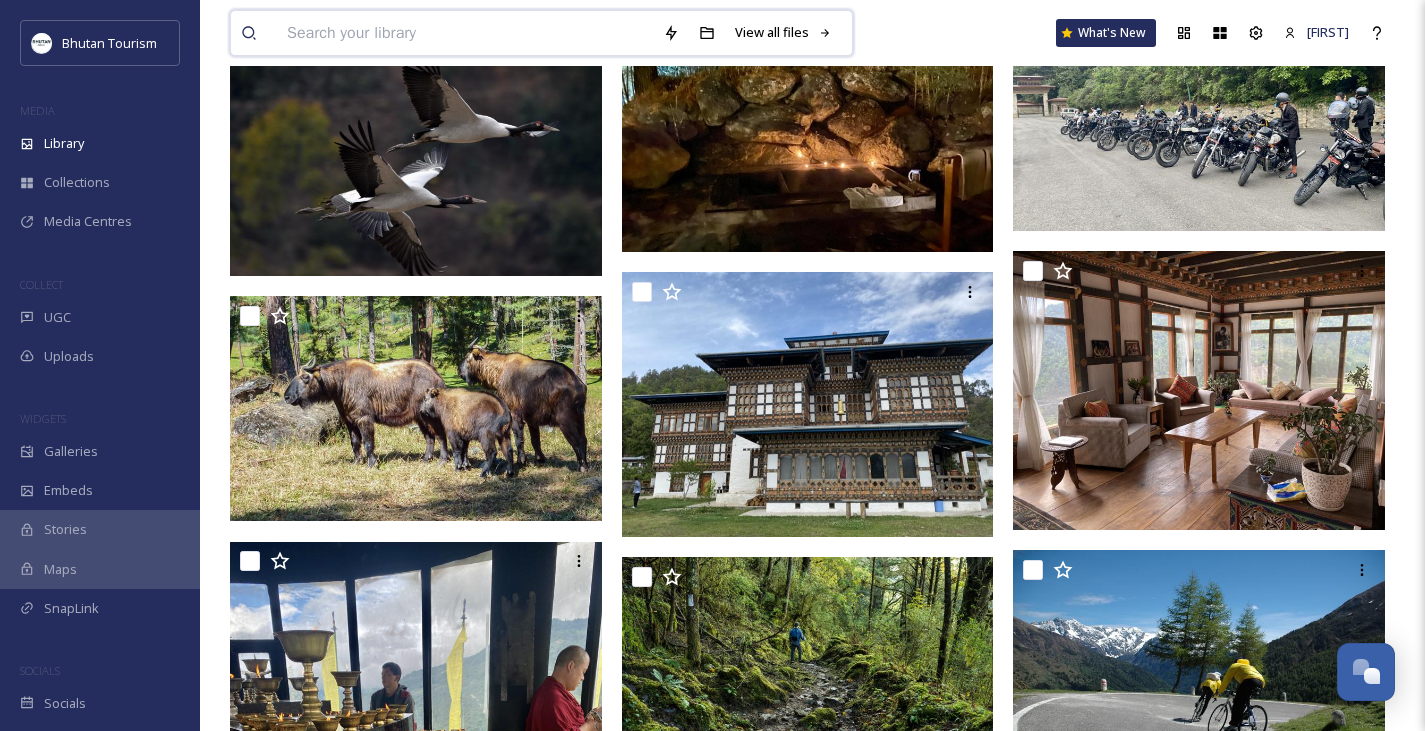click at bounding box center (465, 33) 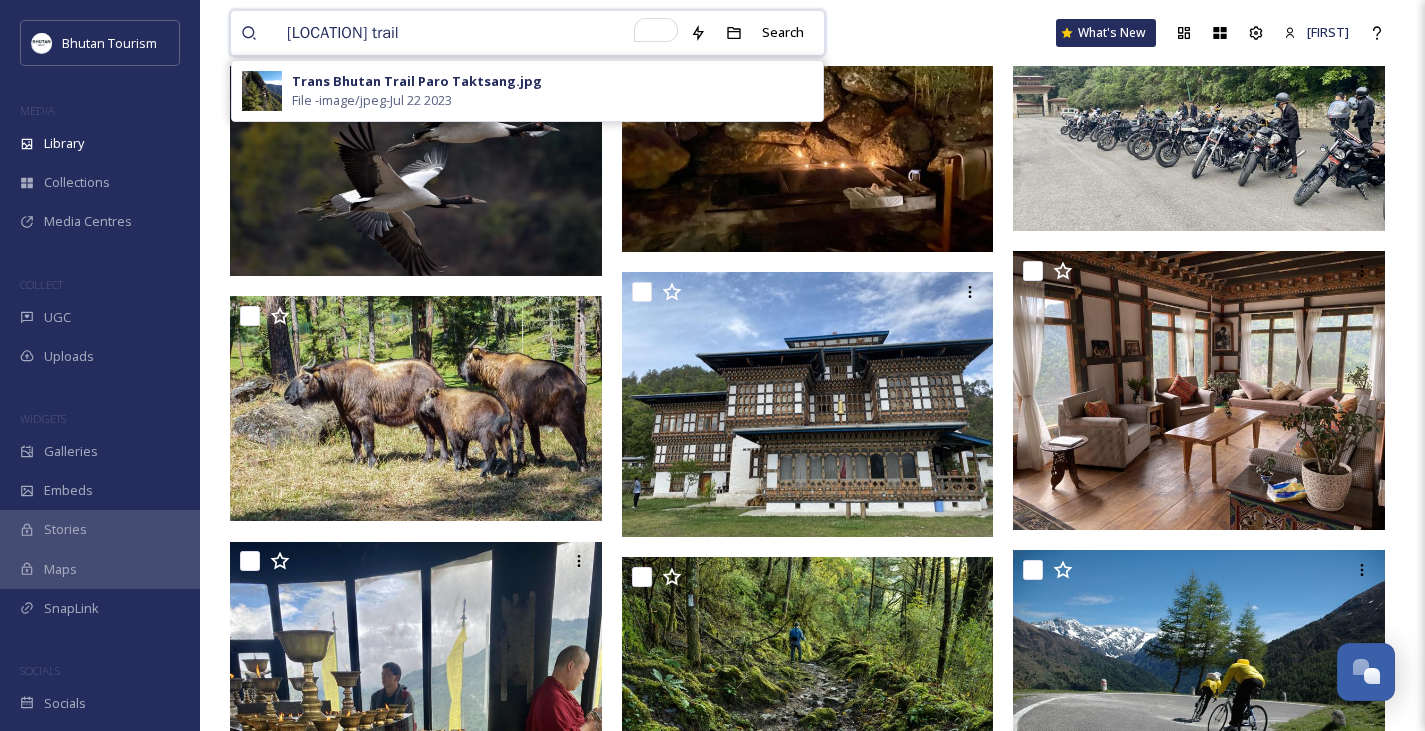 type on "[LOCATION] trail" 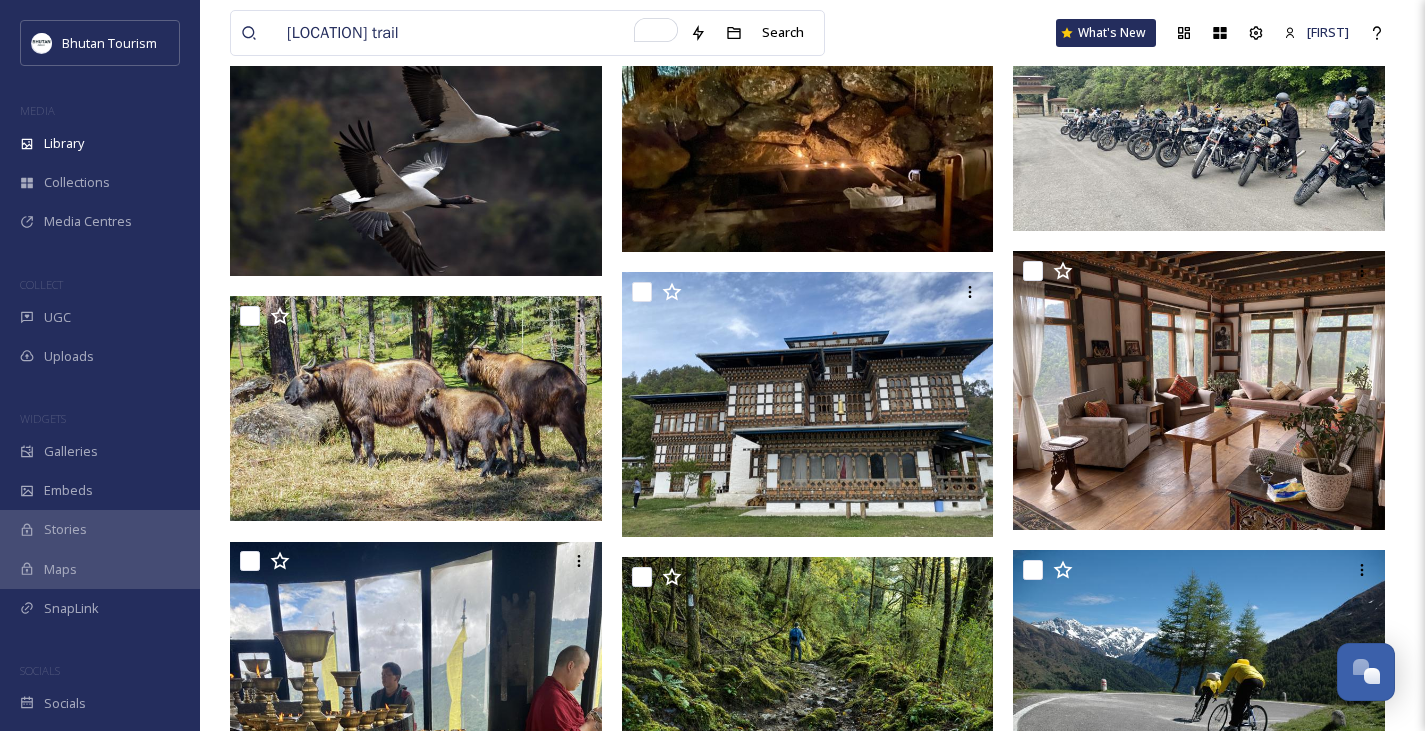 click on "[LOCATION] trail Search What's New [FIRST]" at bounding box center [812, 33] 